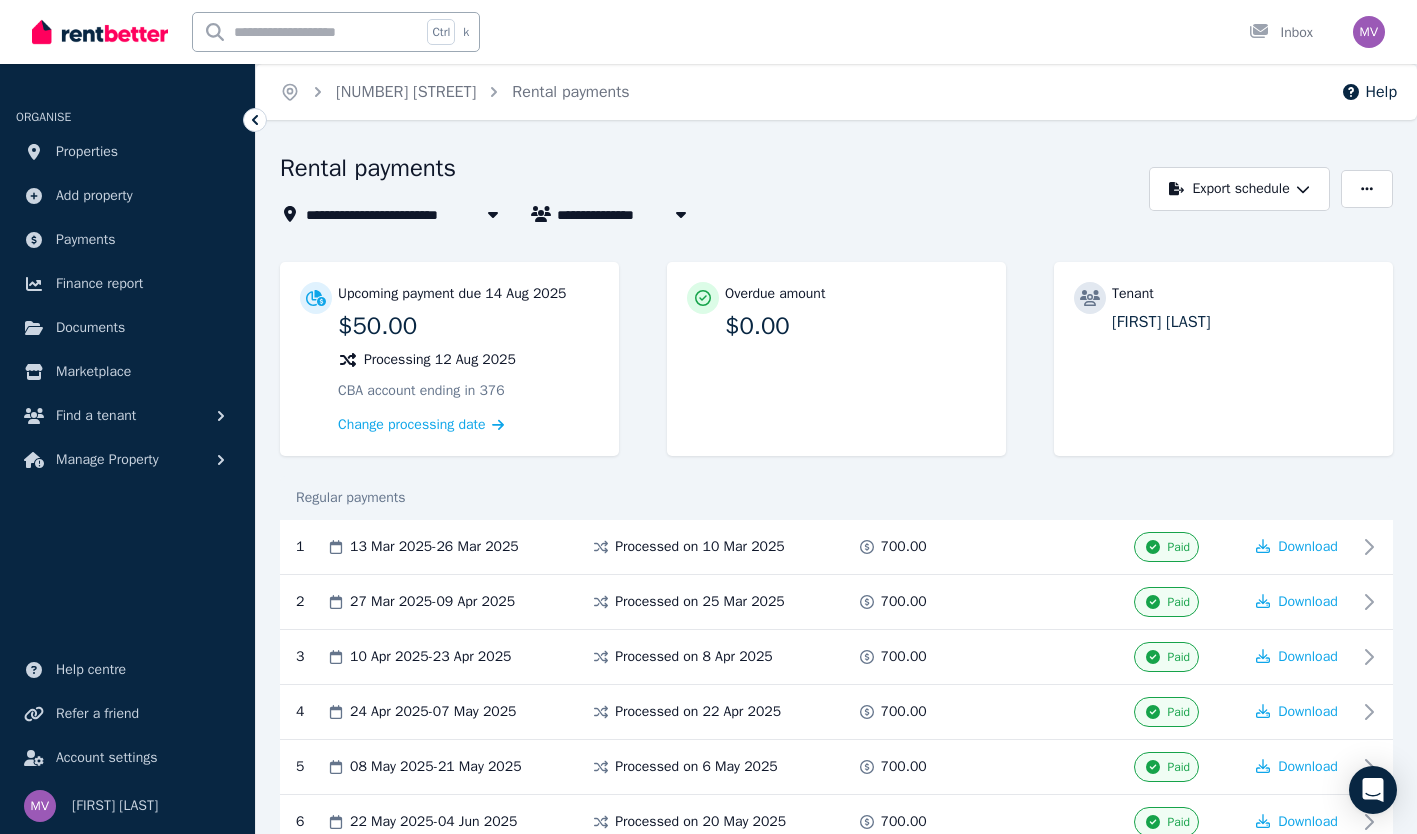 scroll, scrollTop: 331, scrollLeft: 0, axis: vertical 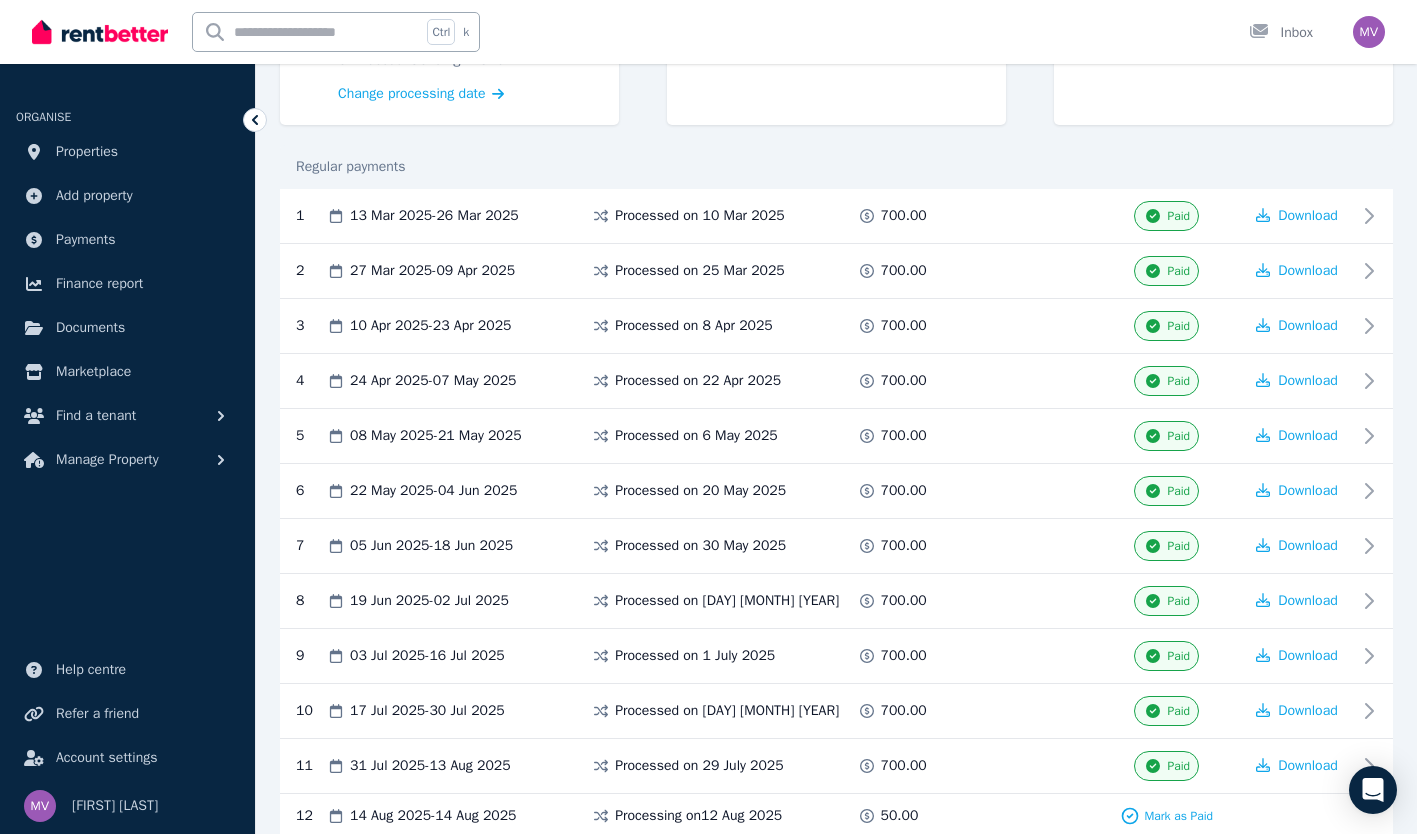 click at bounding box center [307, 32] 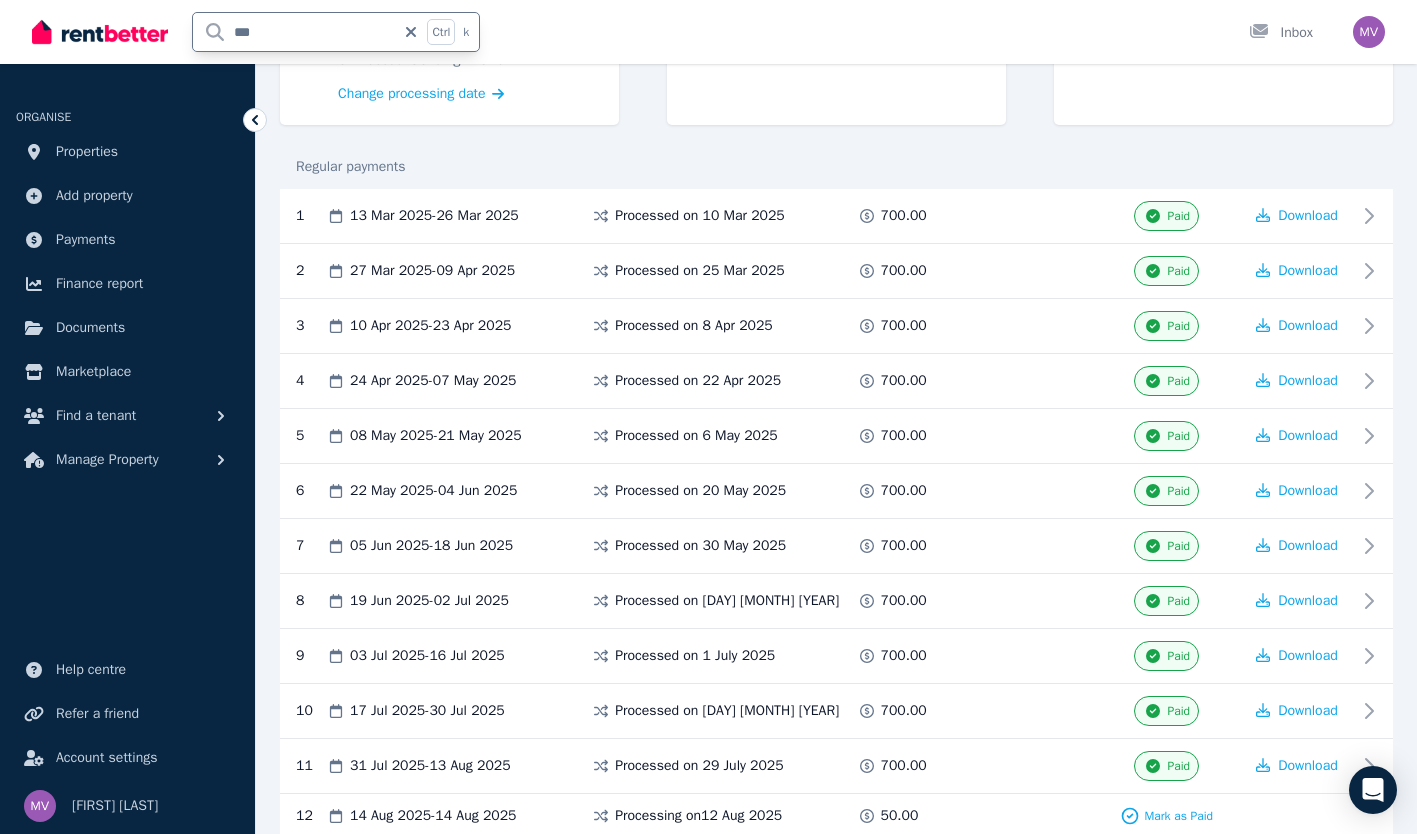 type on "****" 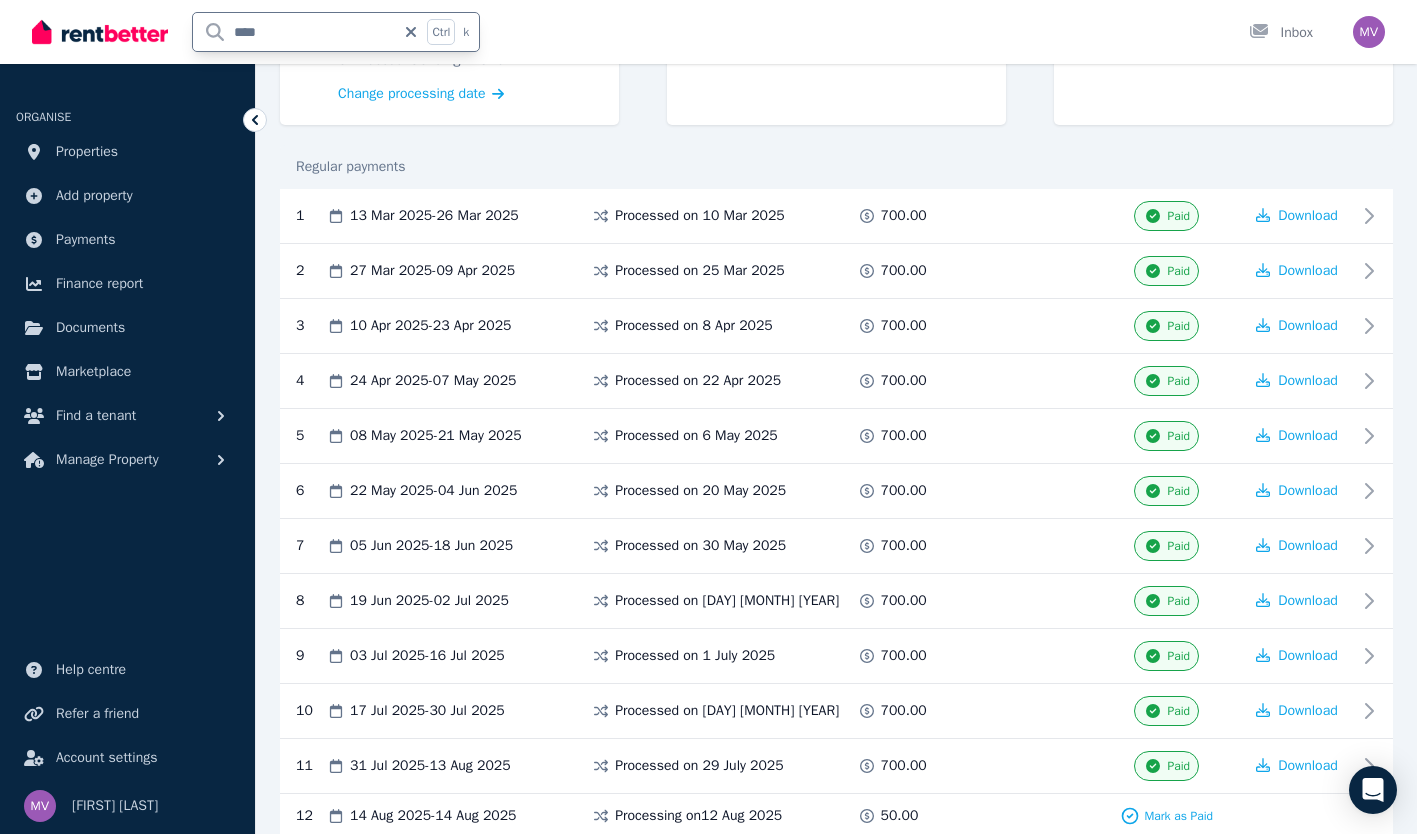 scroll, scrollTop: 0, scrollLeft: 0, axis: both 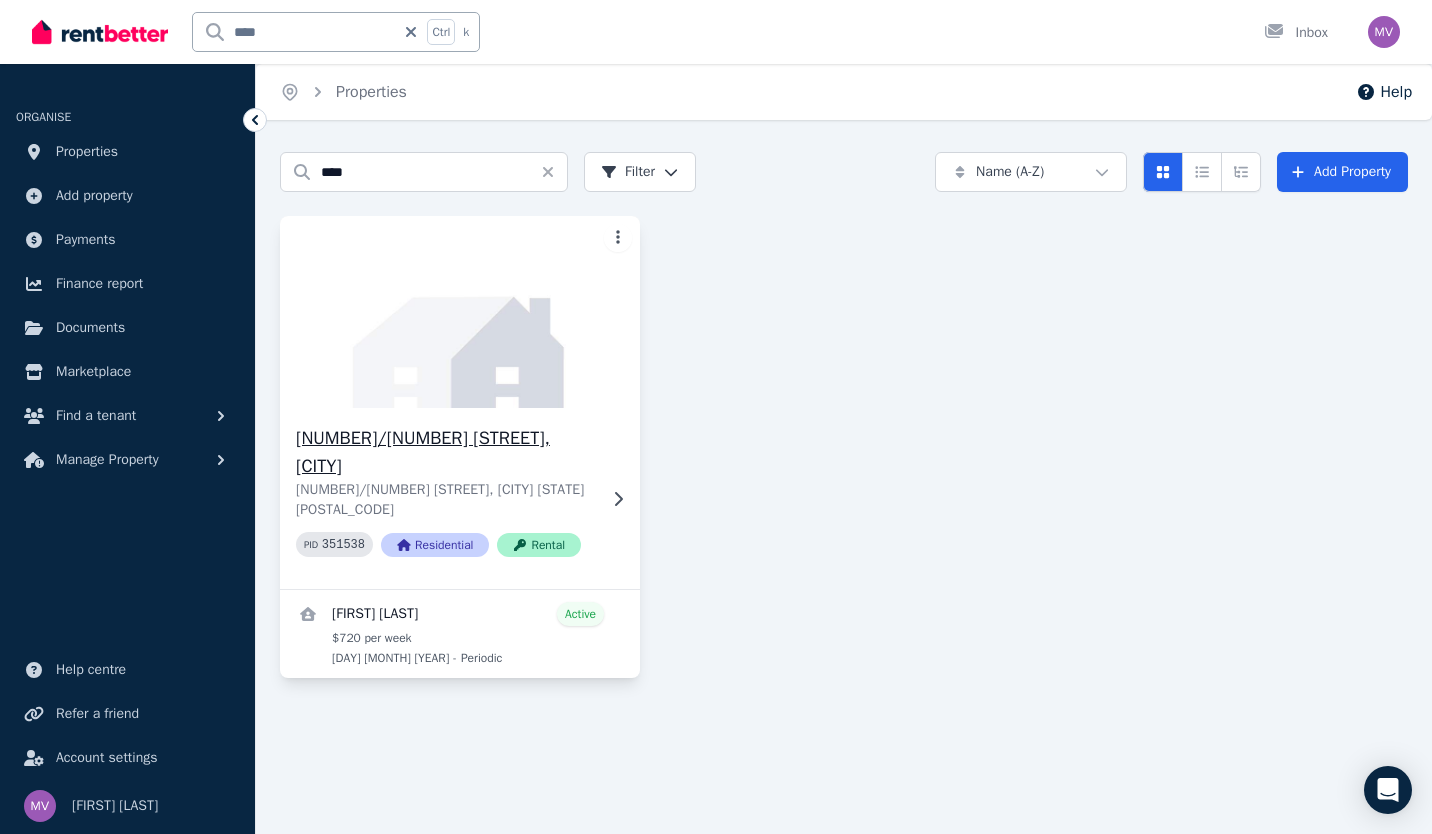 click on "[NUMBER]/[NUMBER] [STREET], [CITY]" at bounding box center (446, 452) 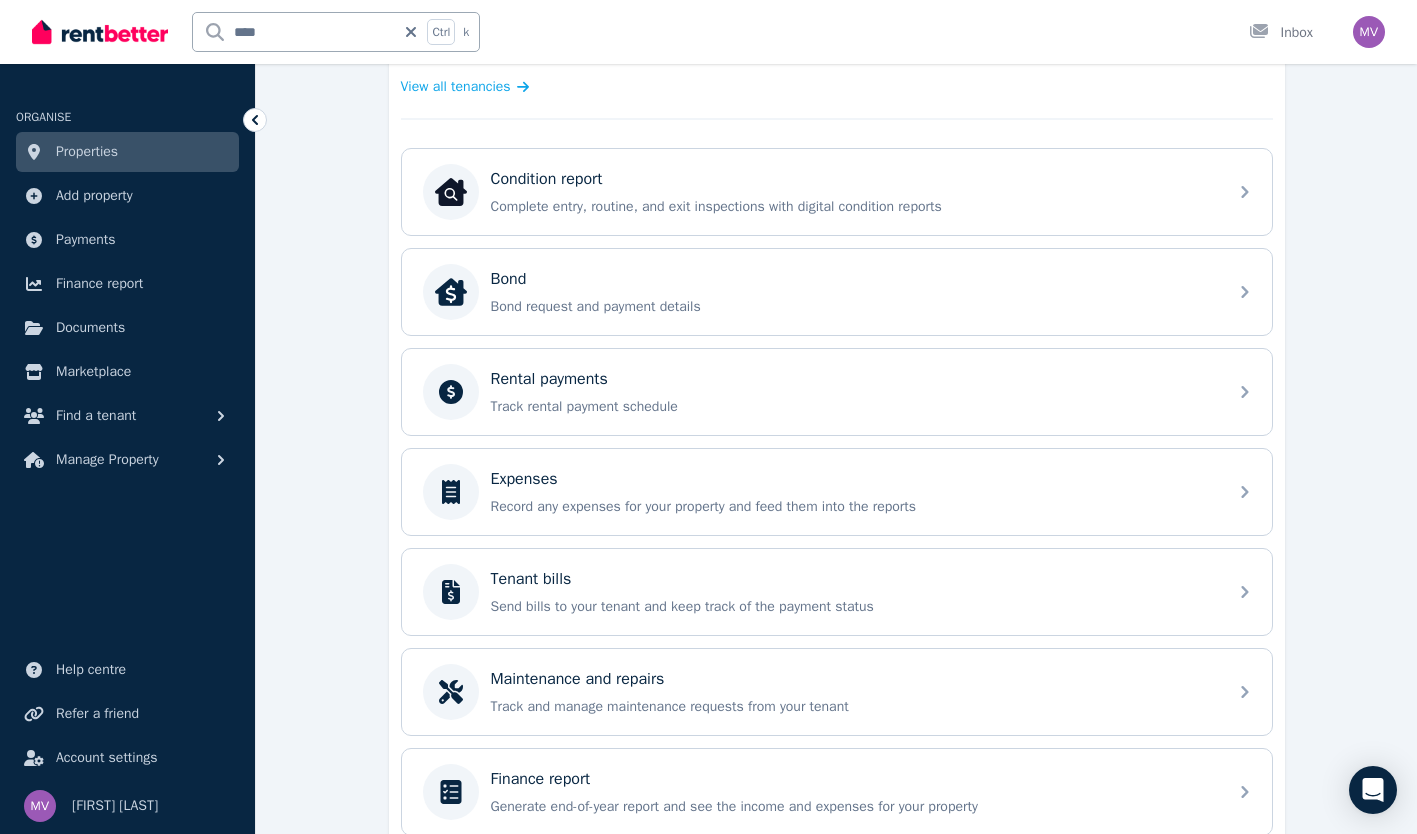 scroll, scrollTop: 674, scrollLeft: 0, axis: vertical 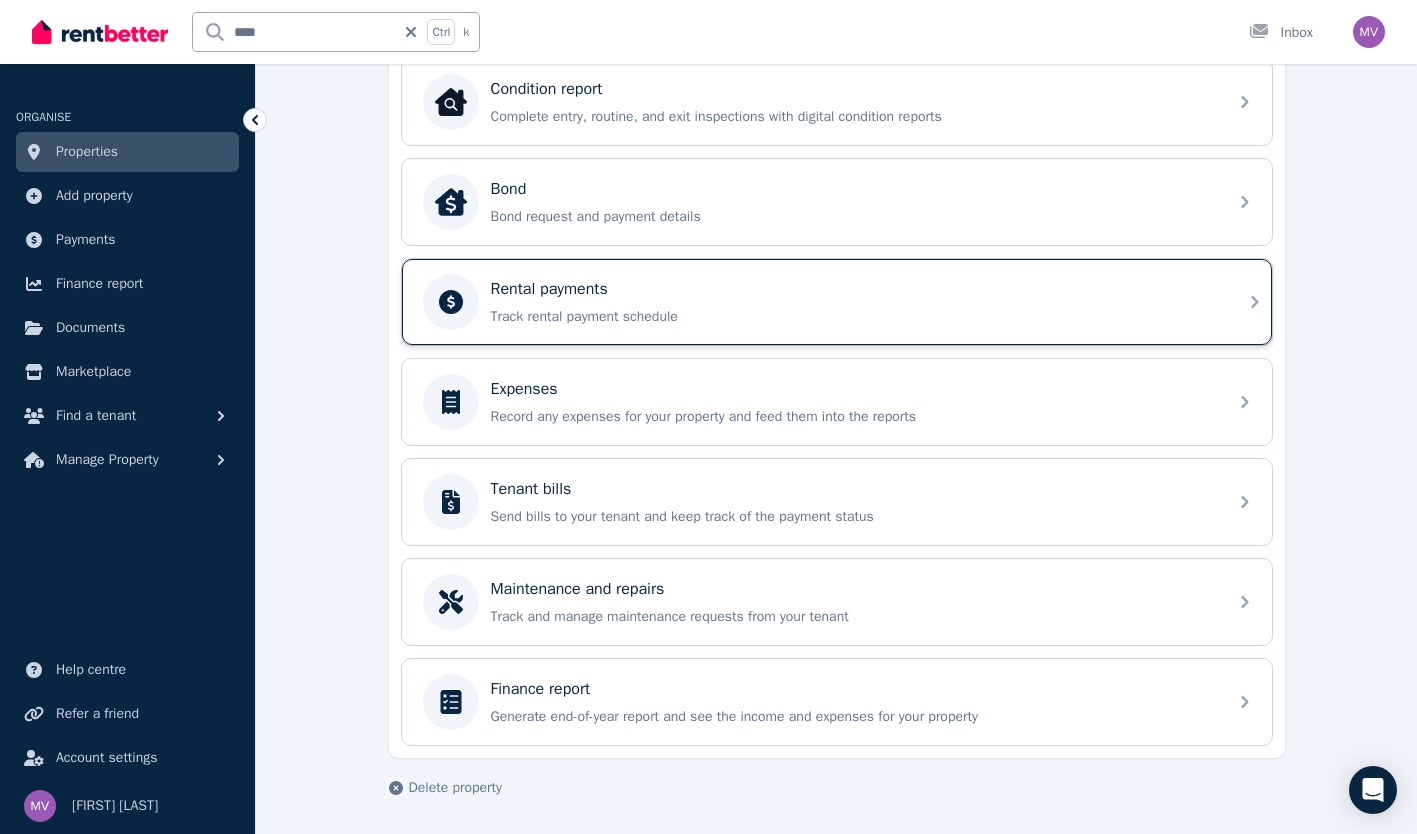 click on "Rental payments Track rental payment schedule" at bounding box center (837, 302) 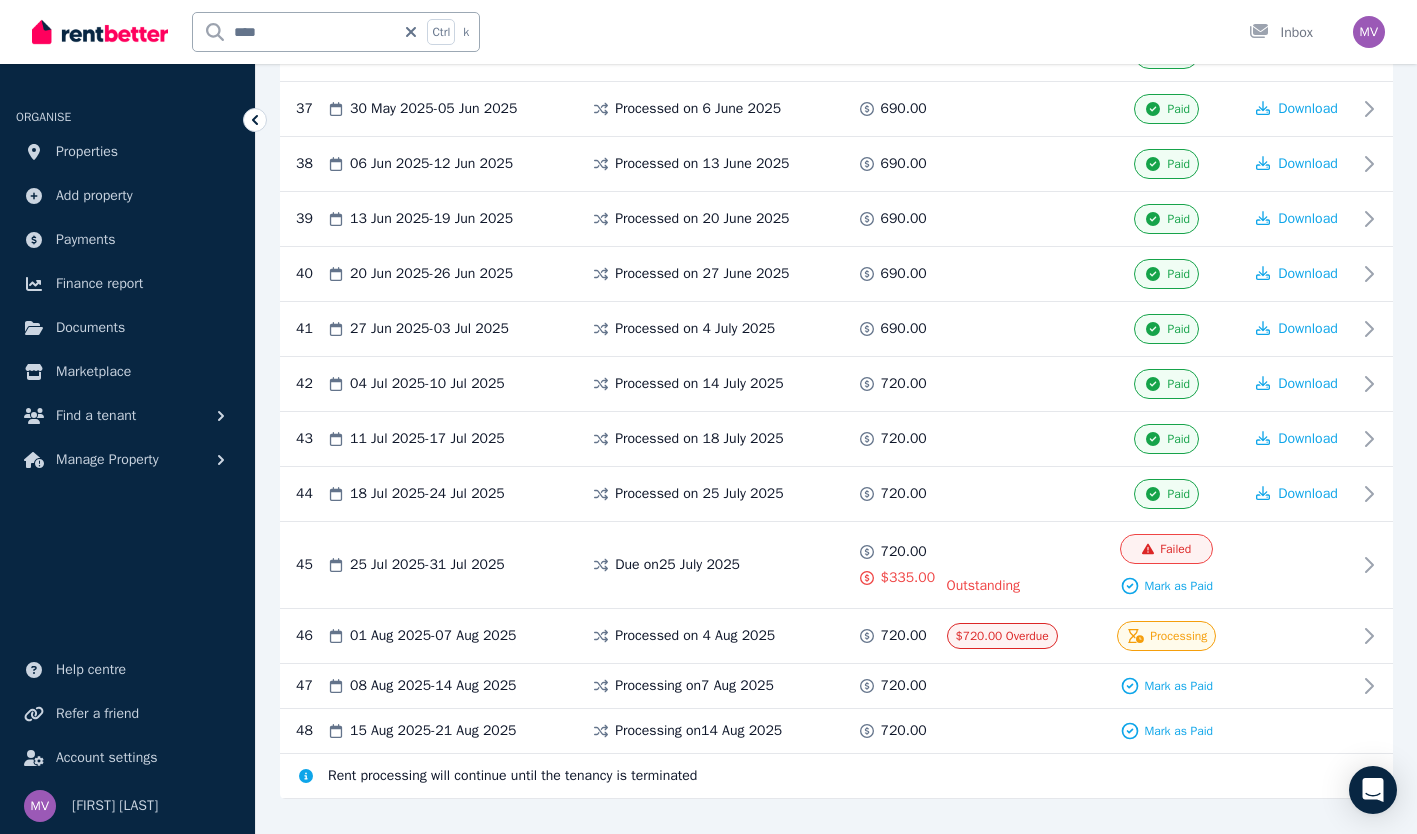 scroll, scrollTop: 2453, scrollLeft: 0, axis: vertical 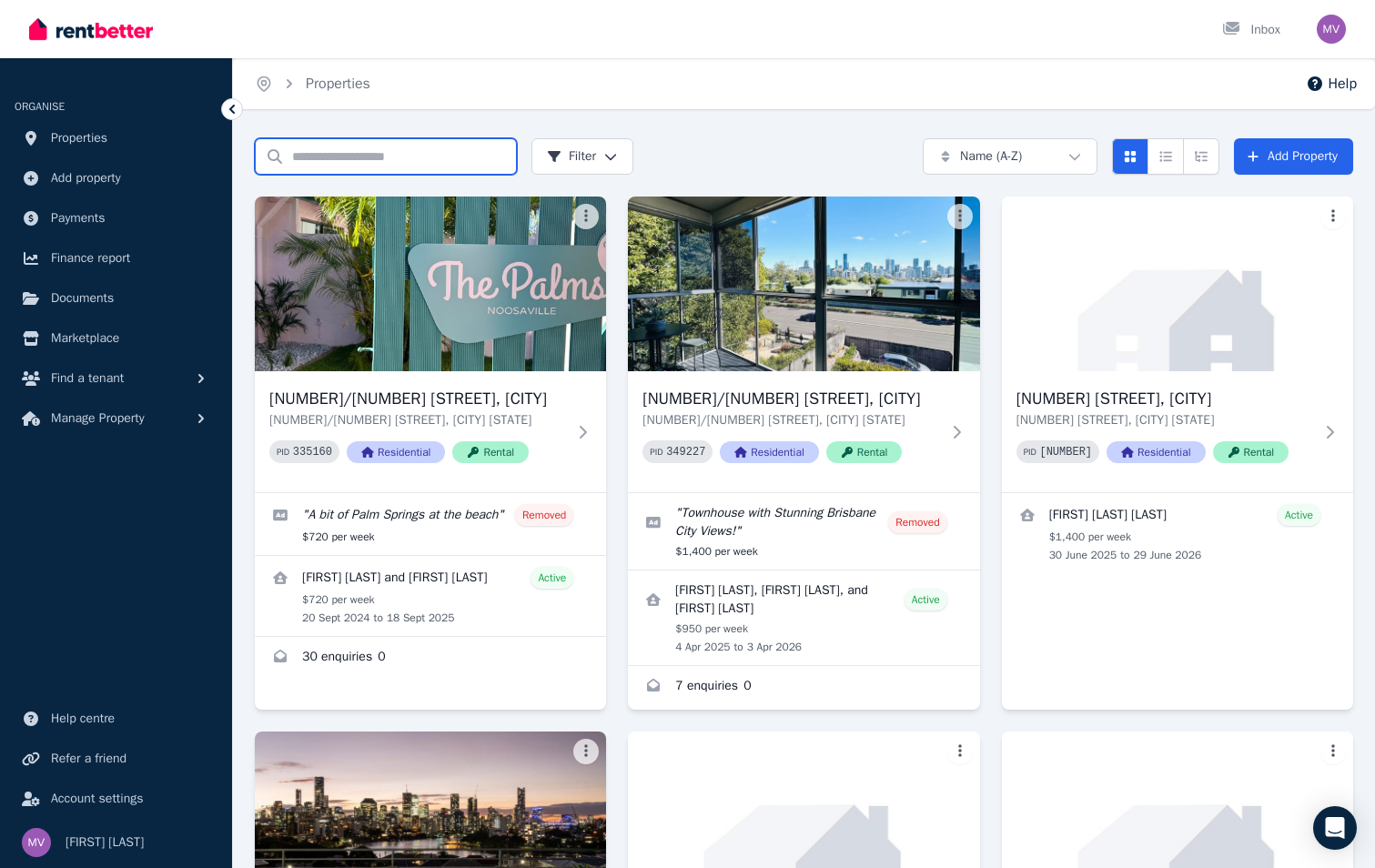 click on "Search properties" at bounding box center (386, 156) 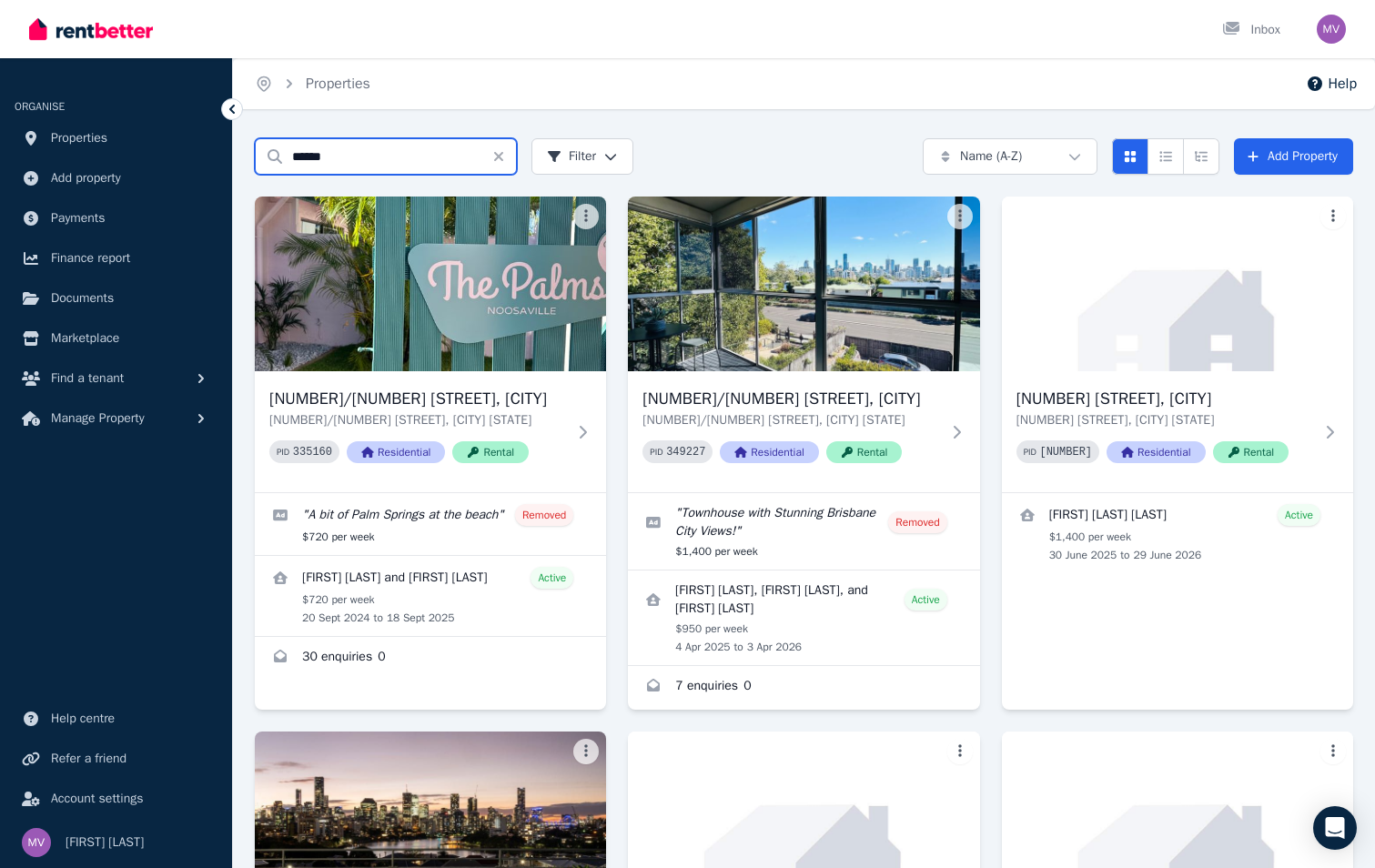 type on "******" 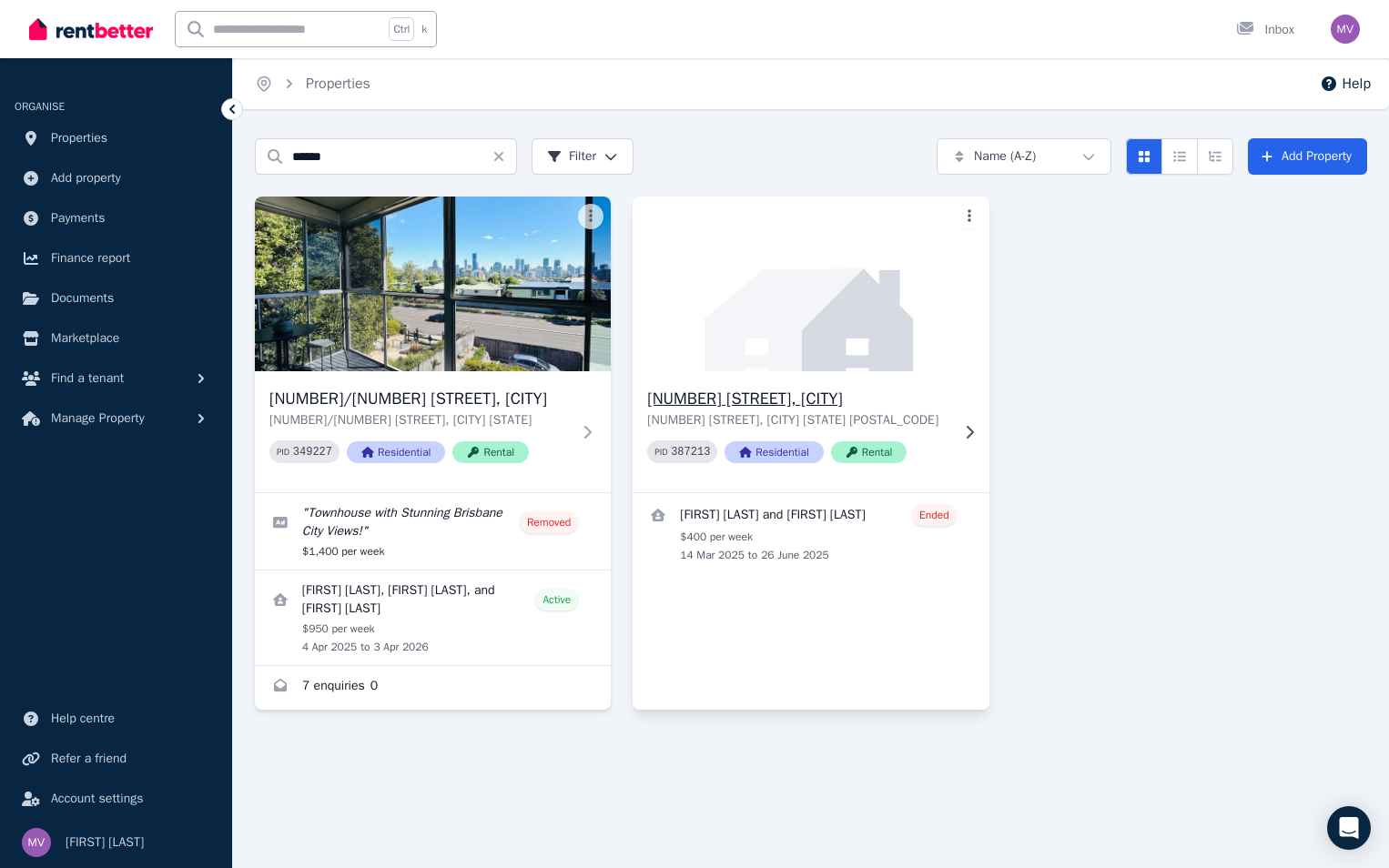 click on "[NUMBER] [STREET], [CITY]" at bounding box center (797, 399) 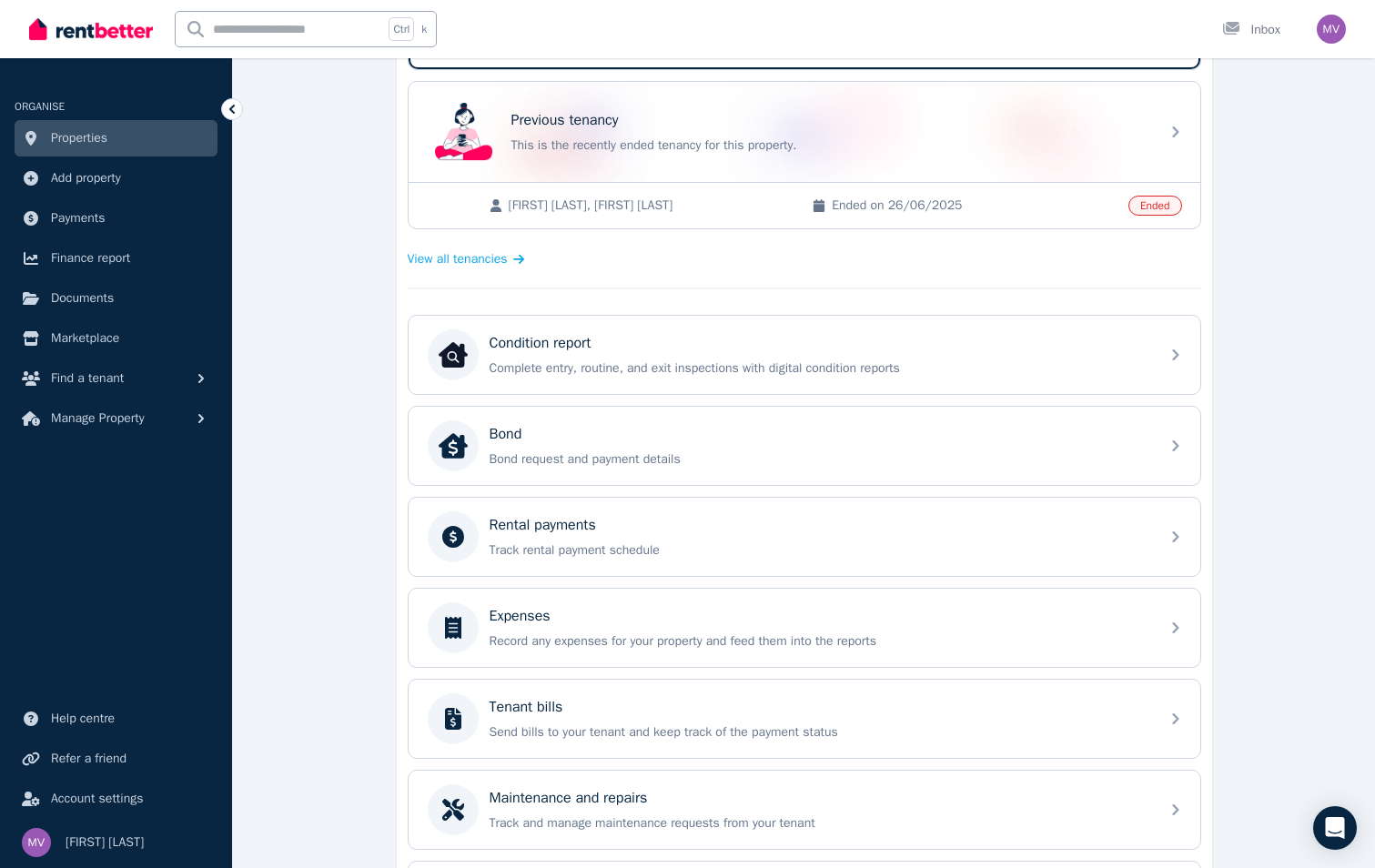 scroll, scrollTop: 487, scrollLeft: 0, axis: vertical 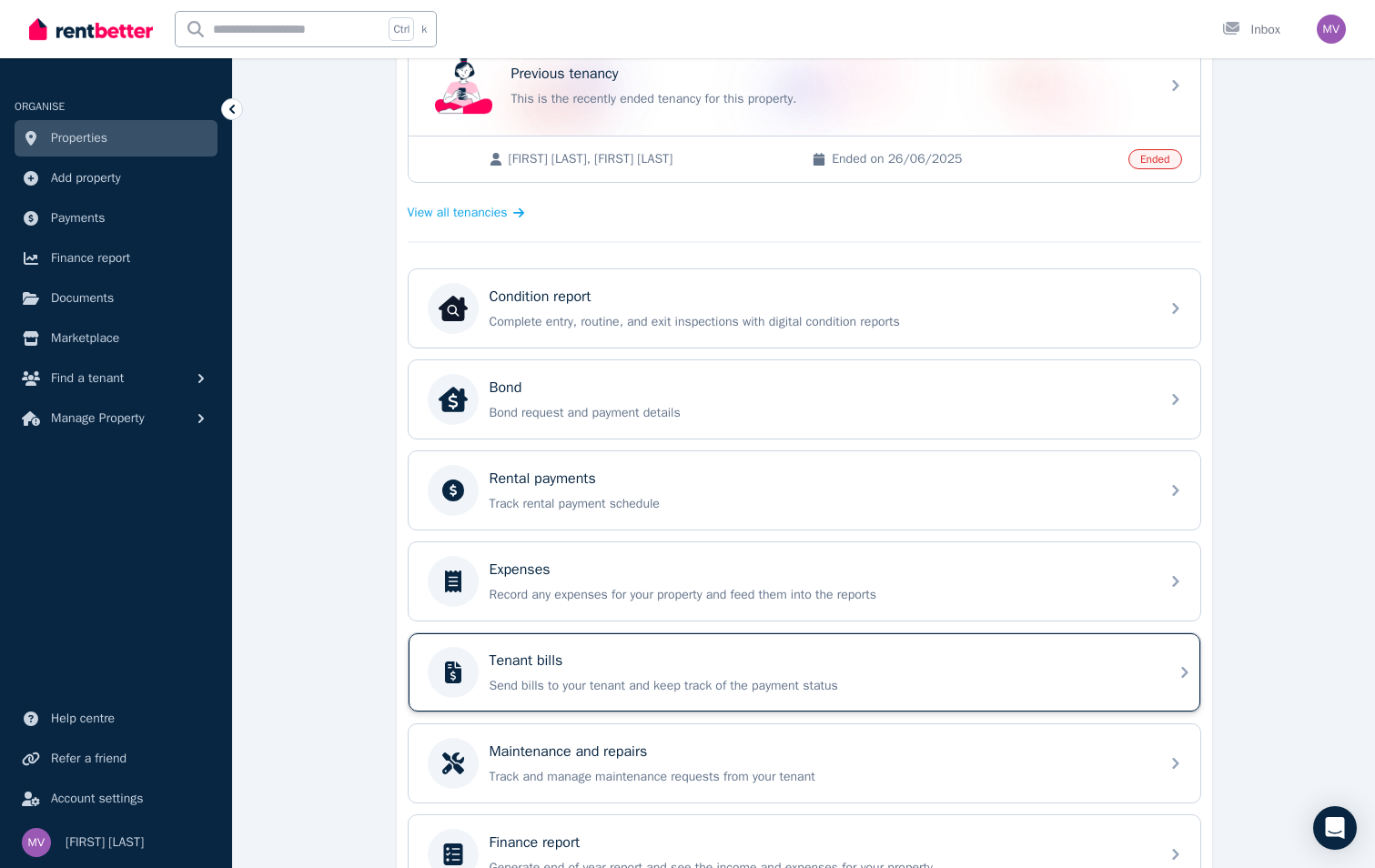 click on "Tenant bills" at bounding box center [819, 661] 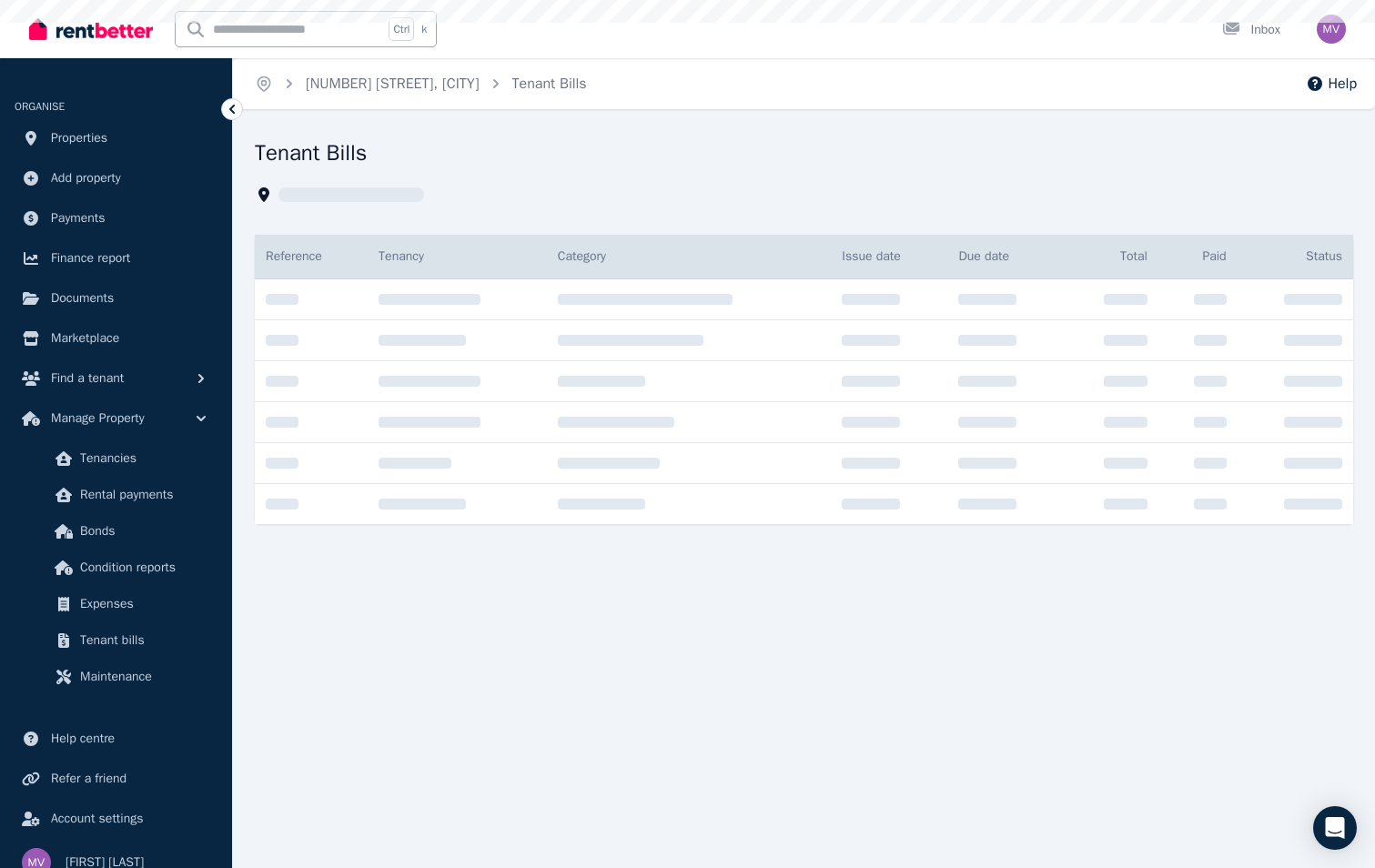 scroll, scrollTop: 0, scrollLeft: 0, axis: both 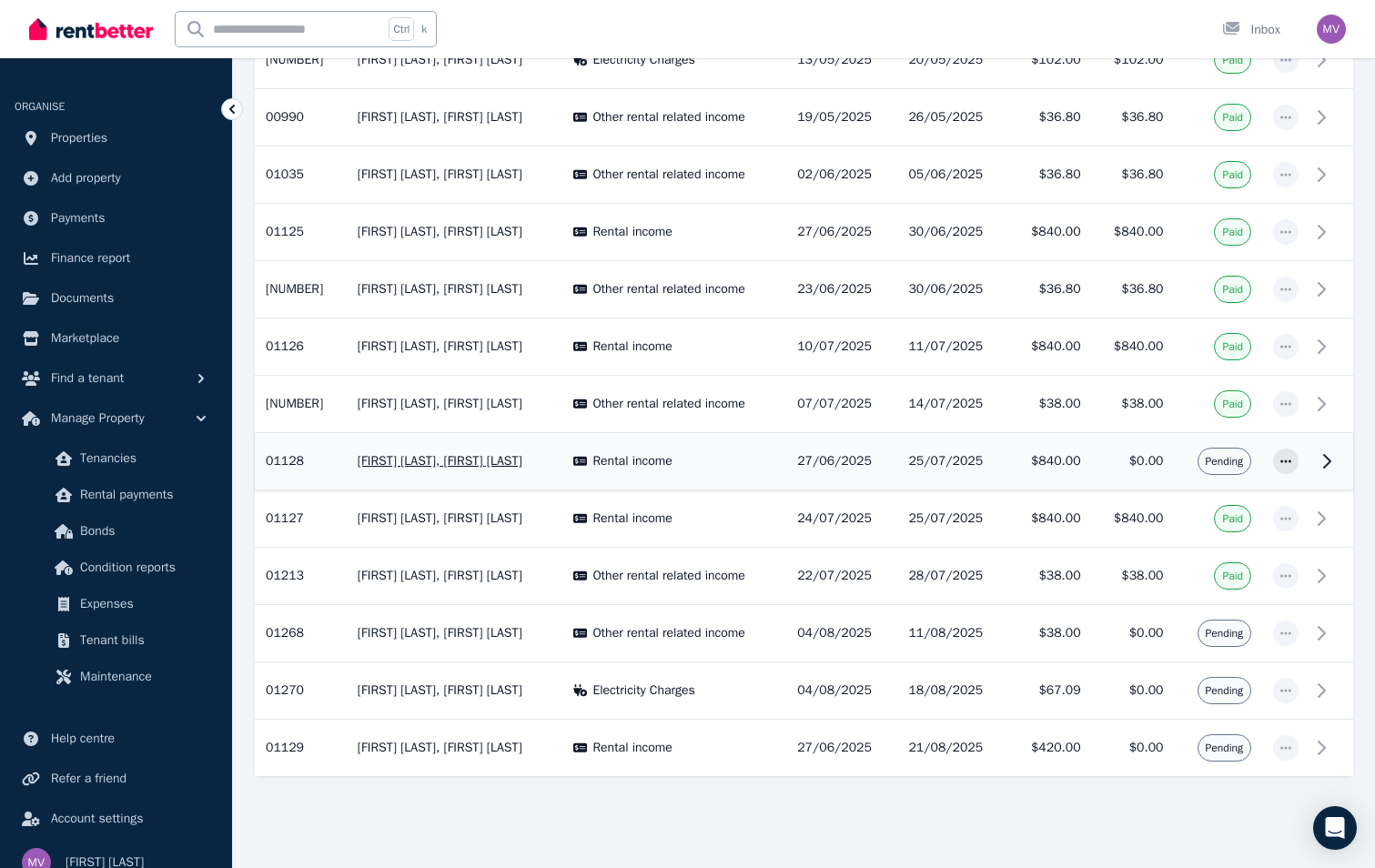 click on "Rental income" at bounding box center (632, 461) 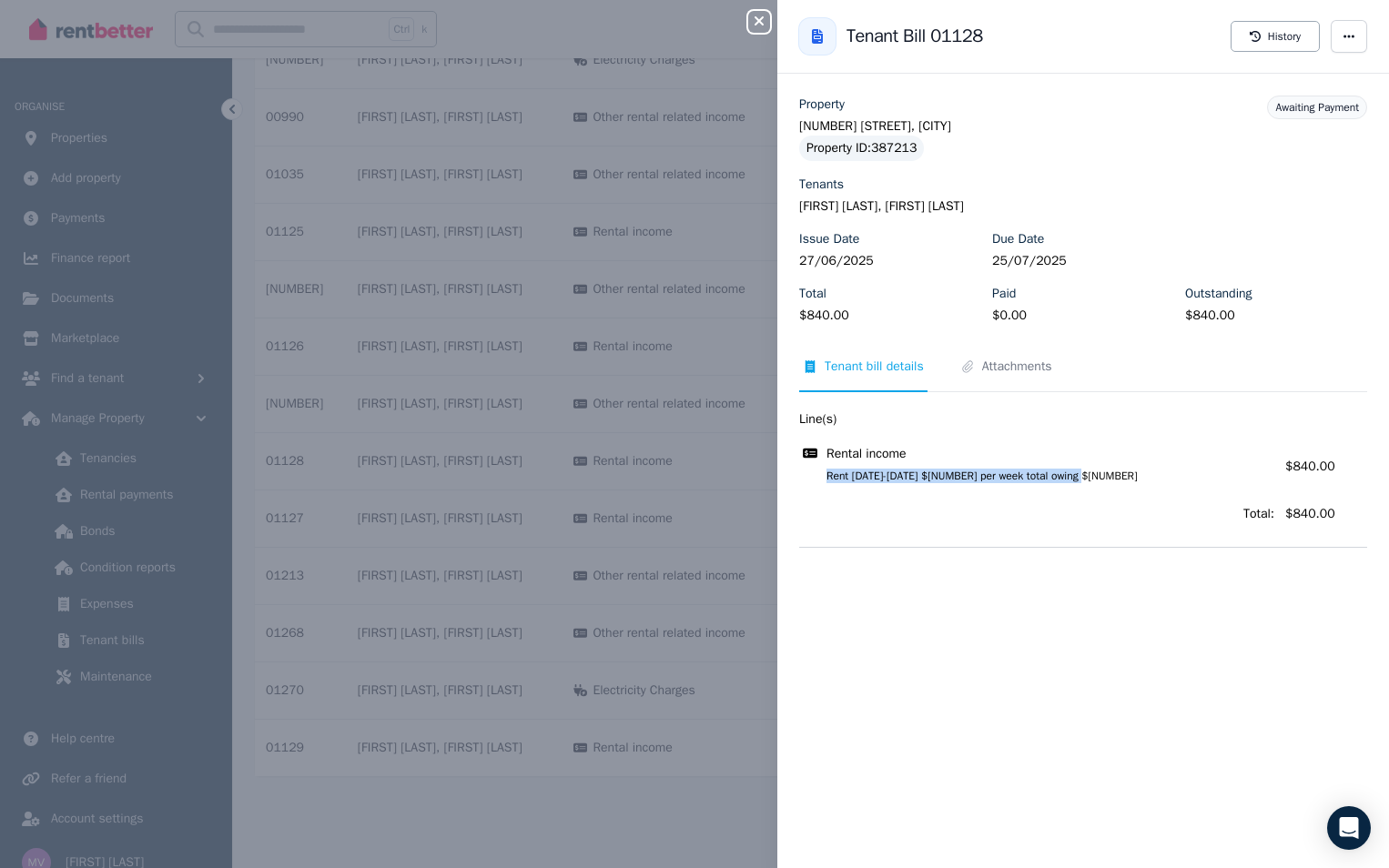 drag, startPoint x: 827, startPoint y: 470, endPoint x: 1110, endPoint y: 479, distance: 283.1431 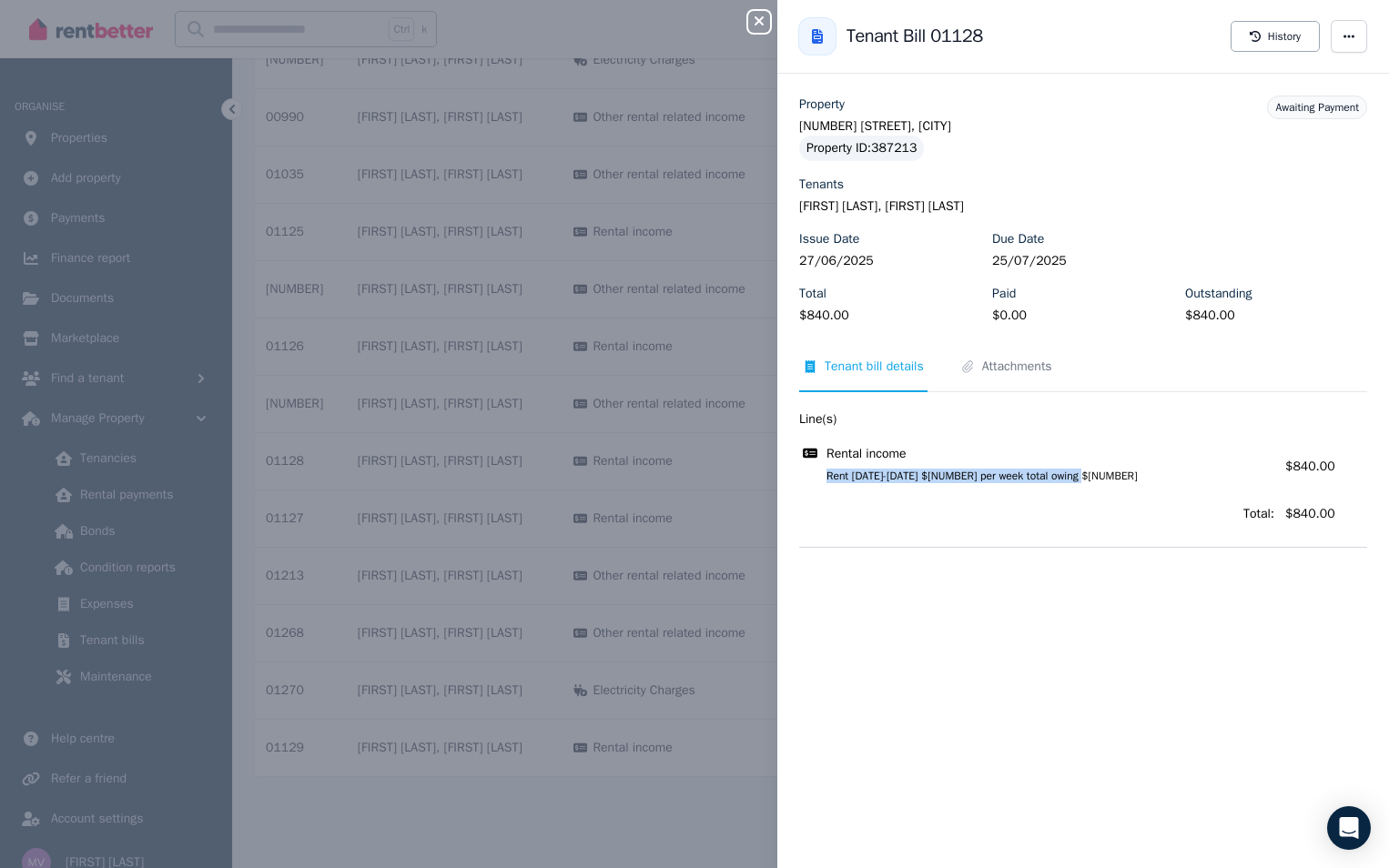 click on "Rent [DATE]-[DATE] $[NUMBER] per week total owing $[NUMBER]" at bounding box center [1039, 476] 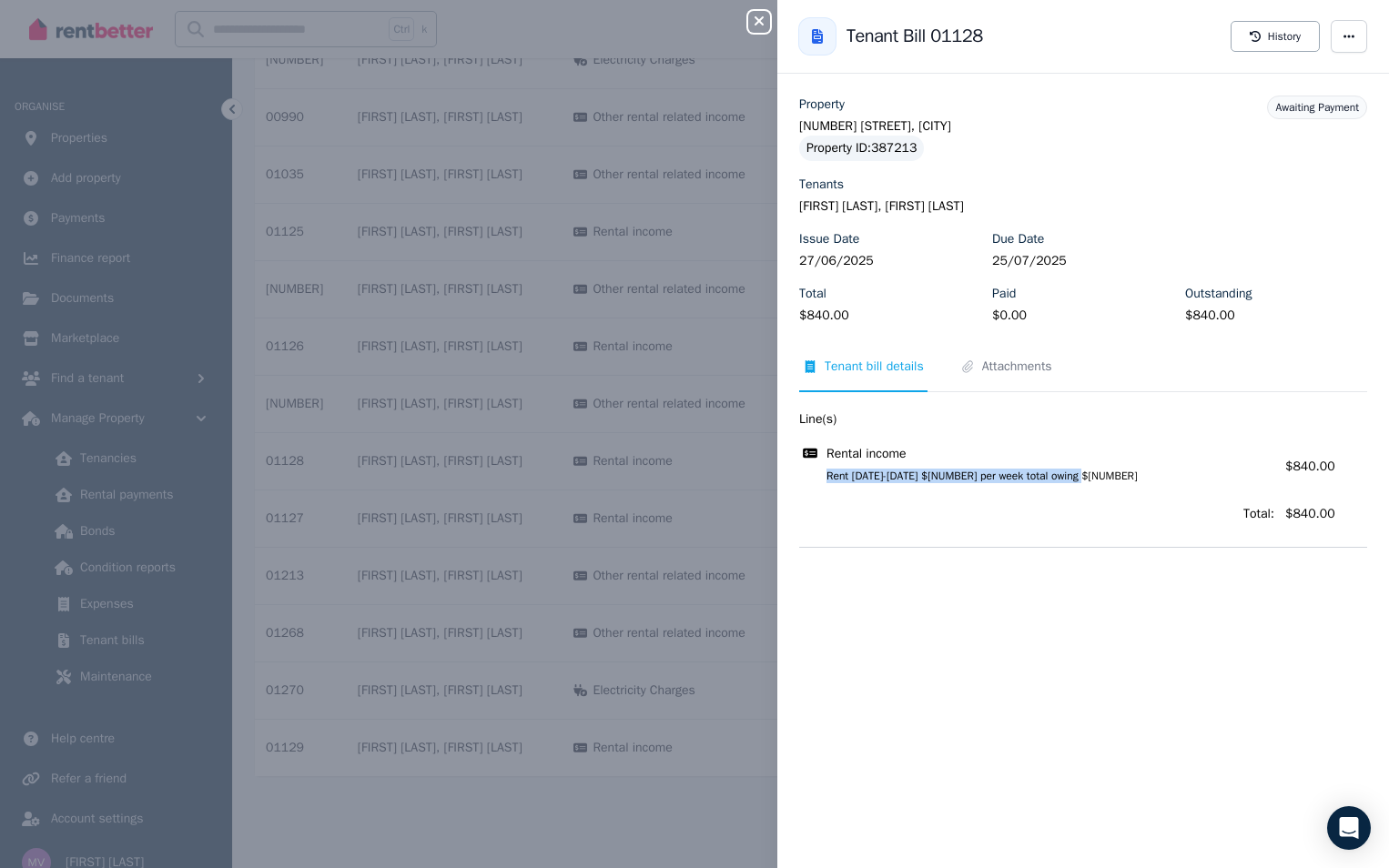 click 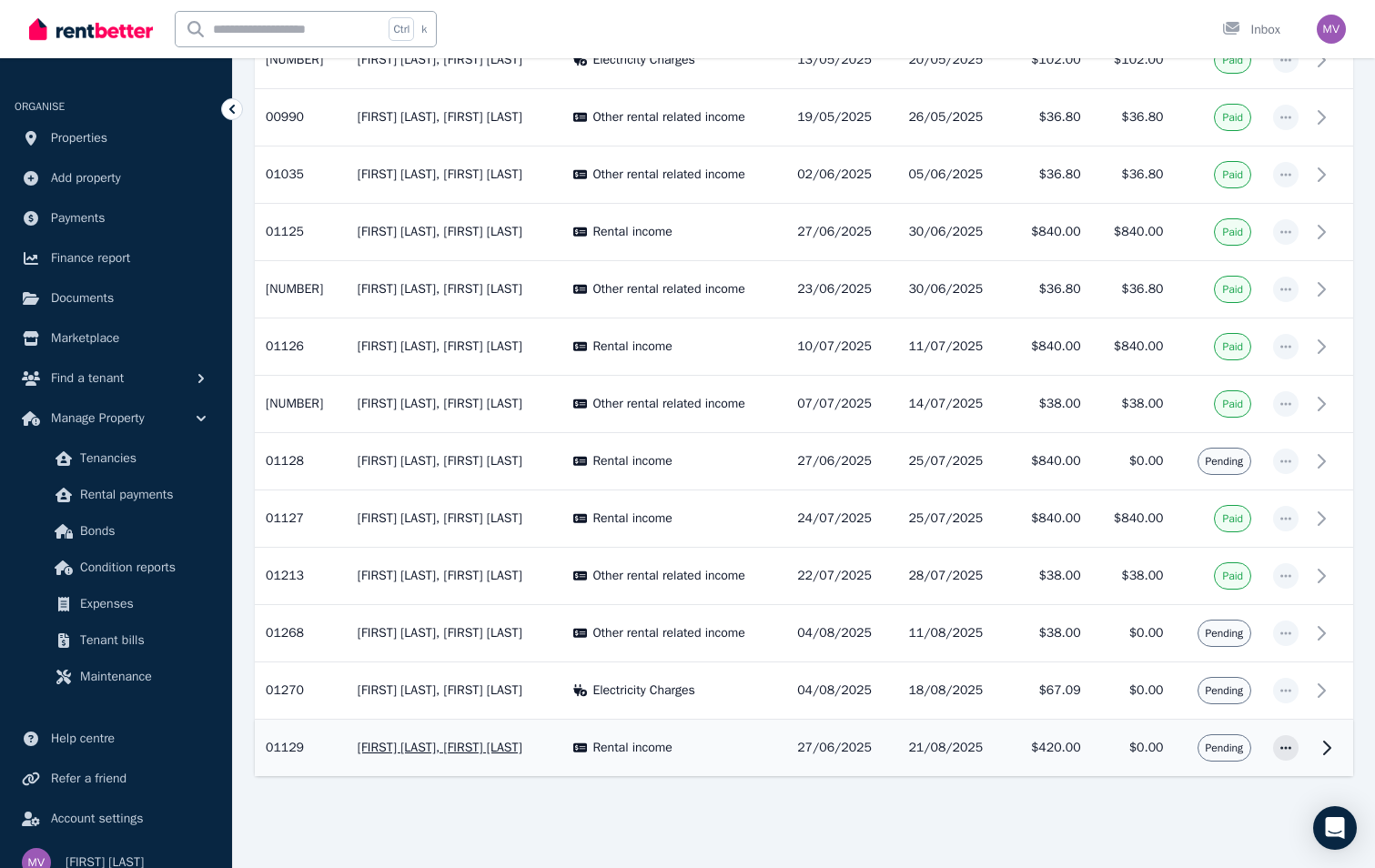 click on "Rental income" at bounding box center (632, 748) 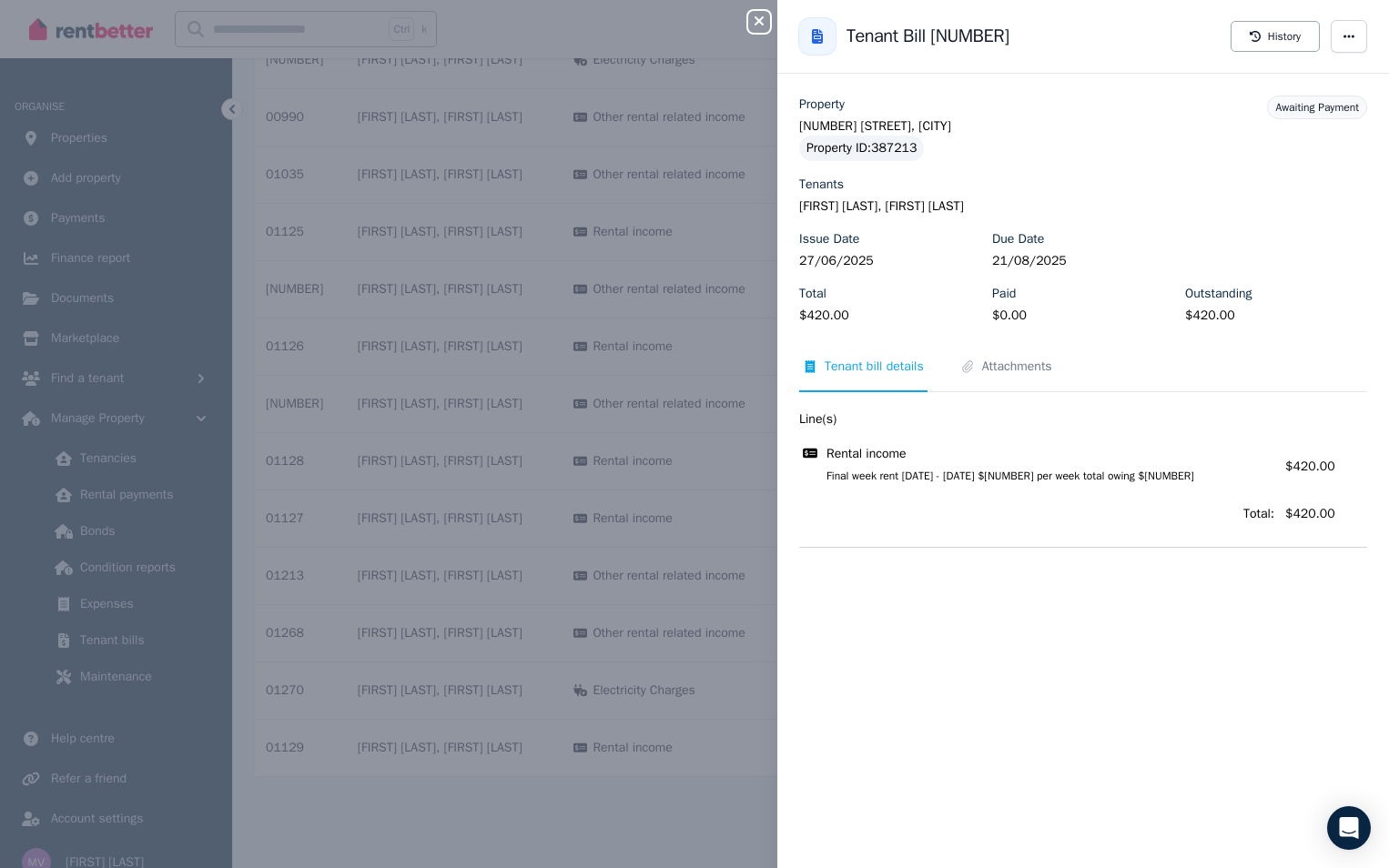 click 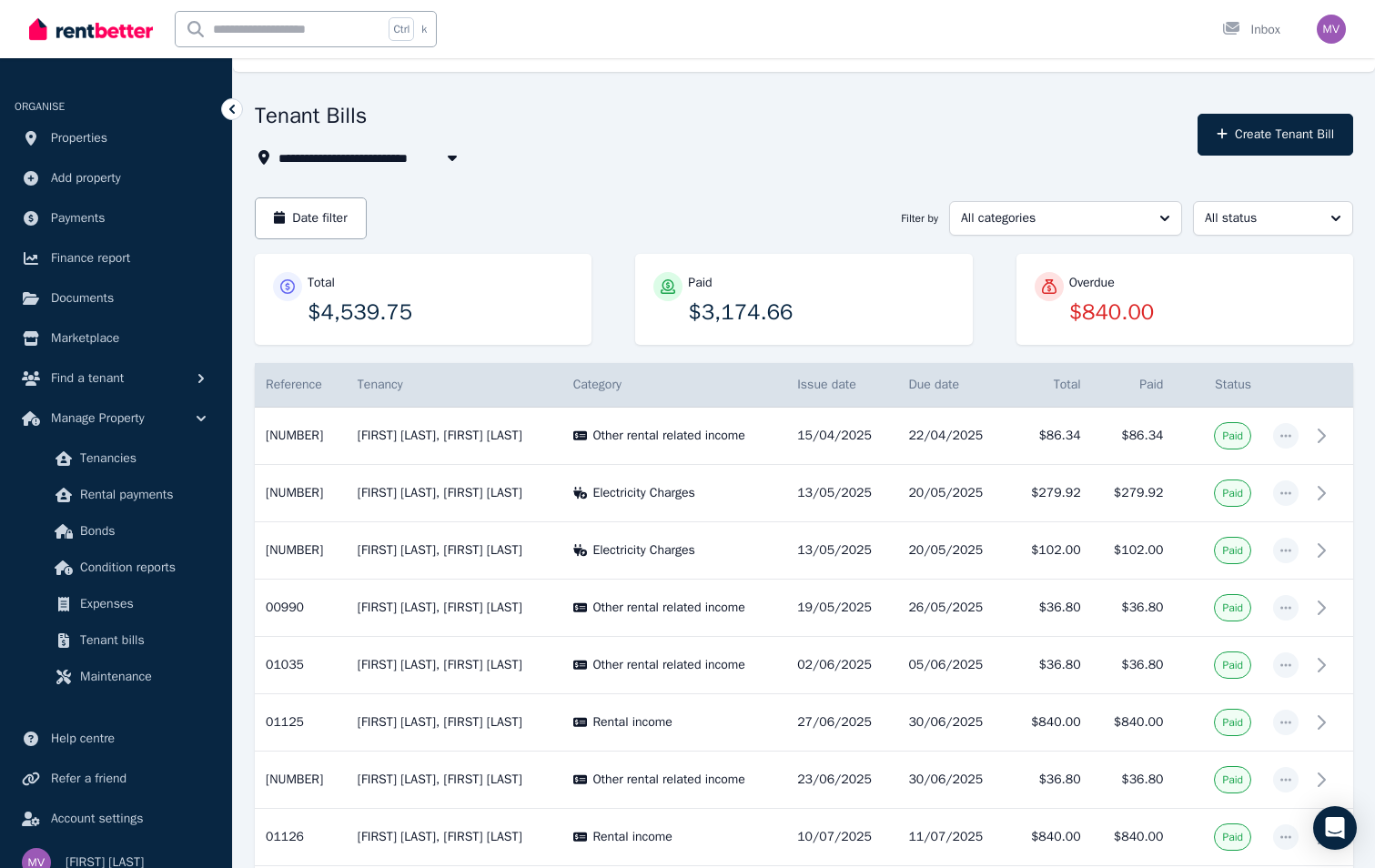 scroll, scrollTop: 20, scrollLeft: 0, axis: vertical 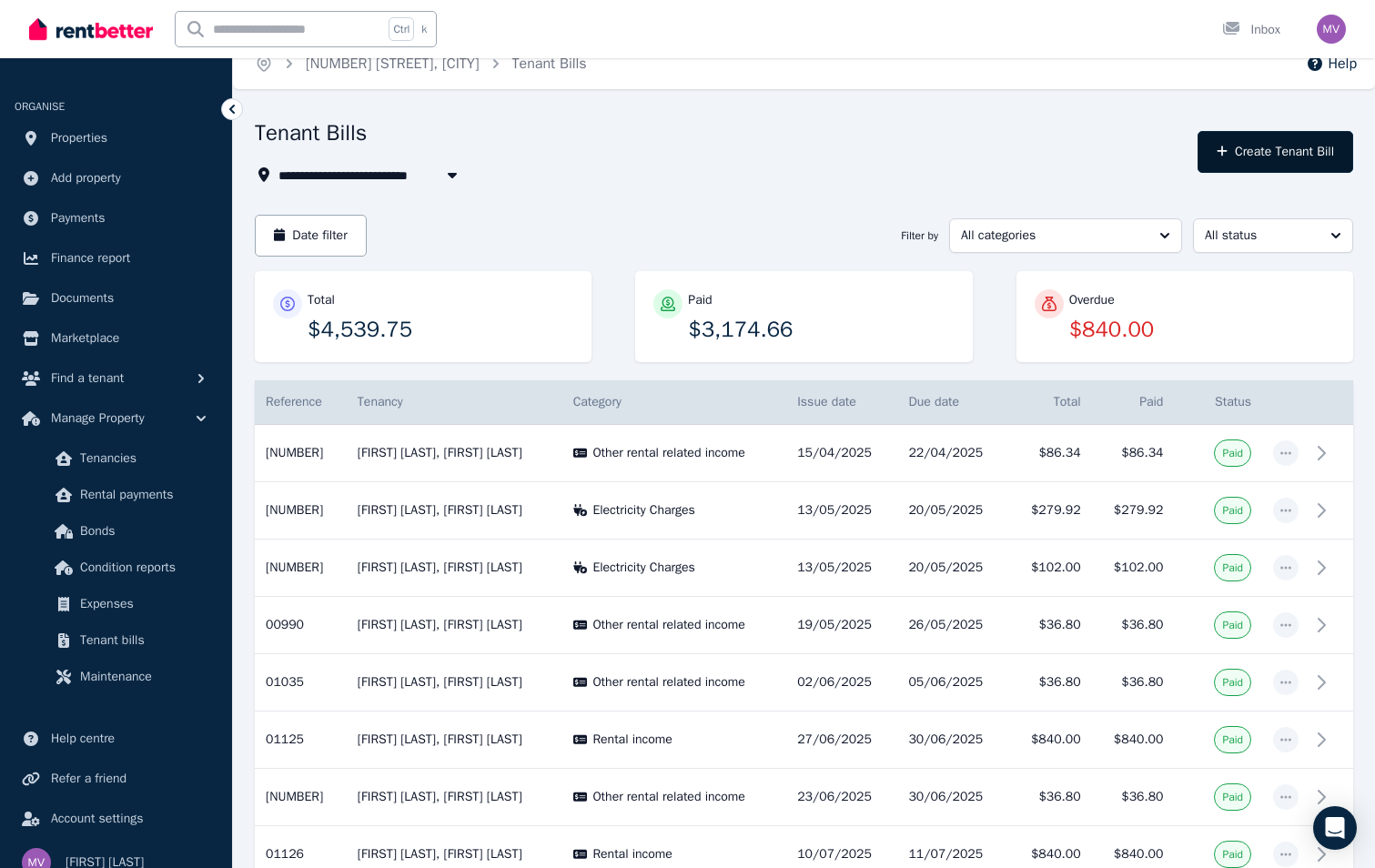 click on "Create Tenant Bill" at bounding box center [1275, 152] 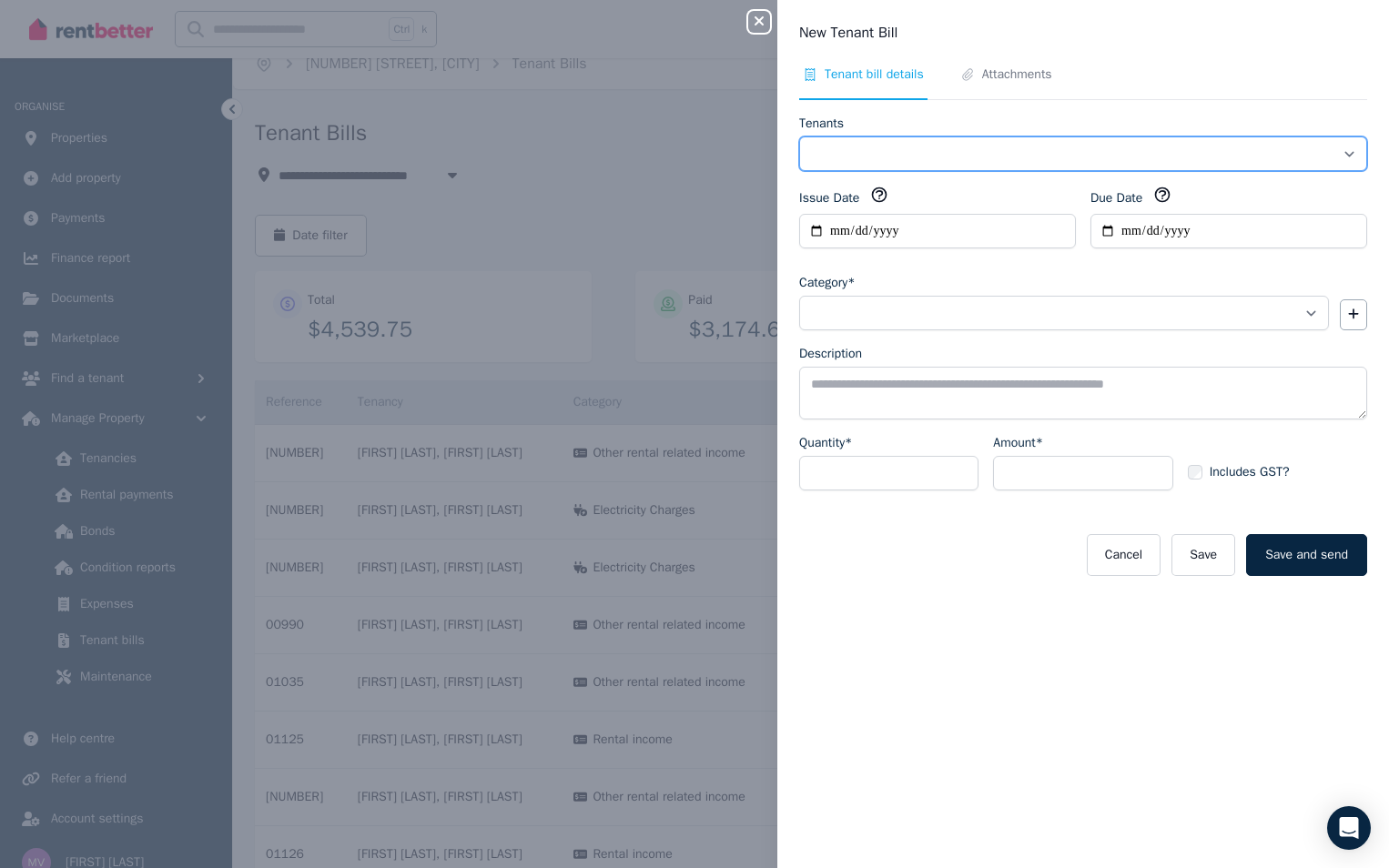 click on "**********" at bounding box center [1083, 154] 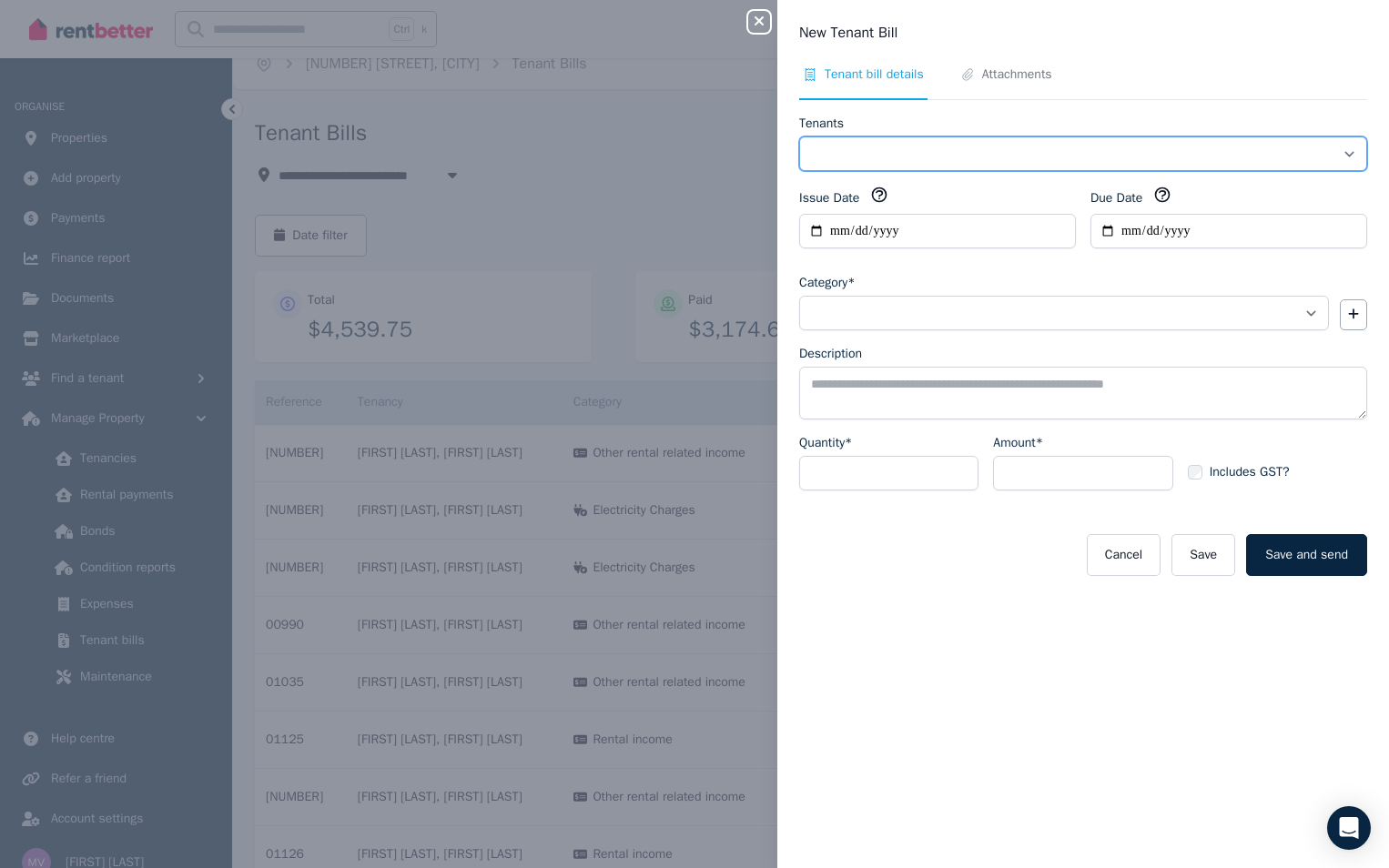 select on "**********" 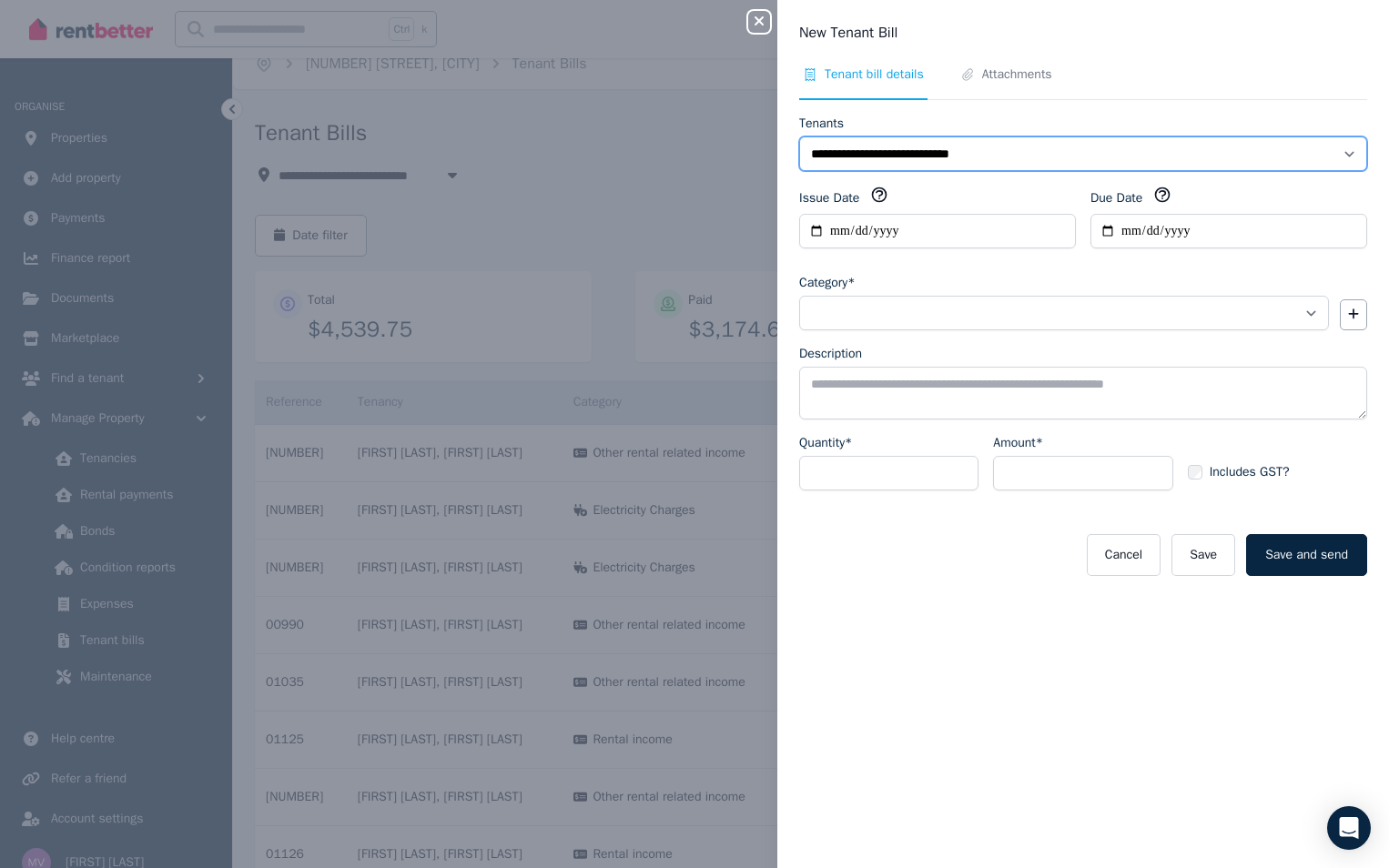 click on "**********" at bounding box center (1083, 154) 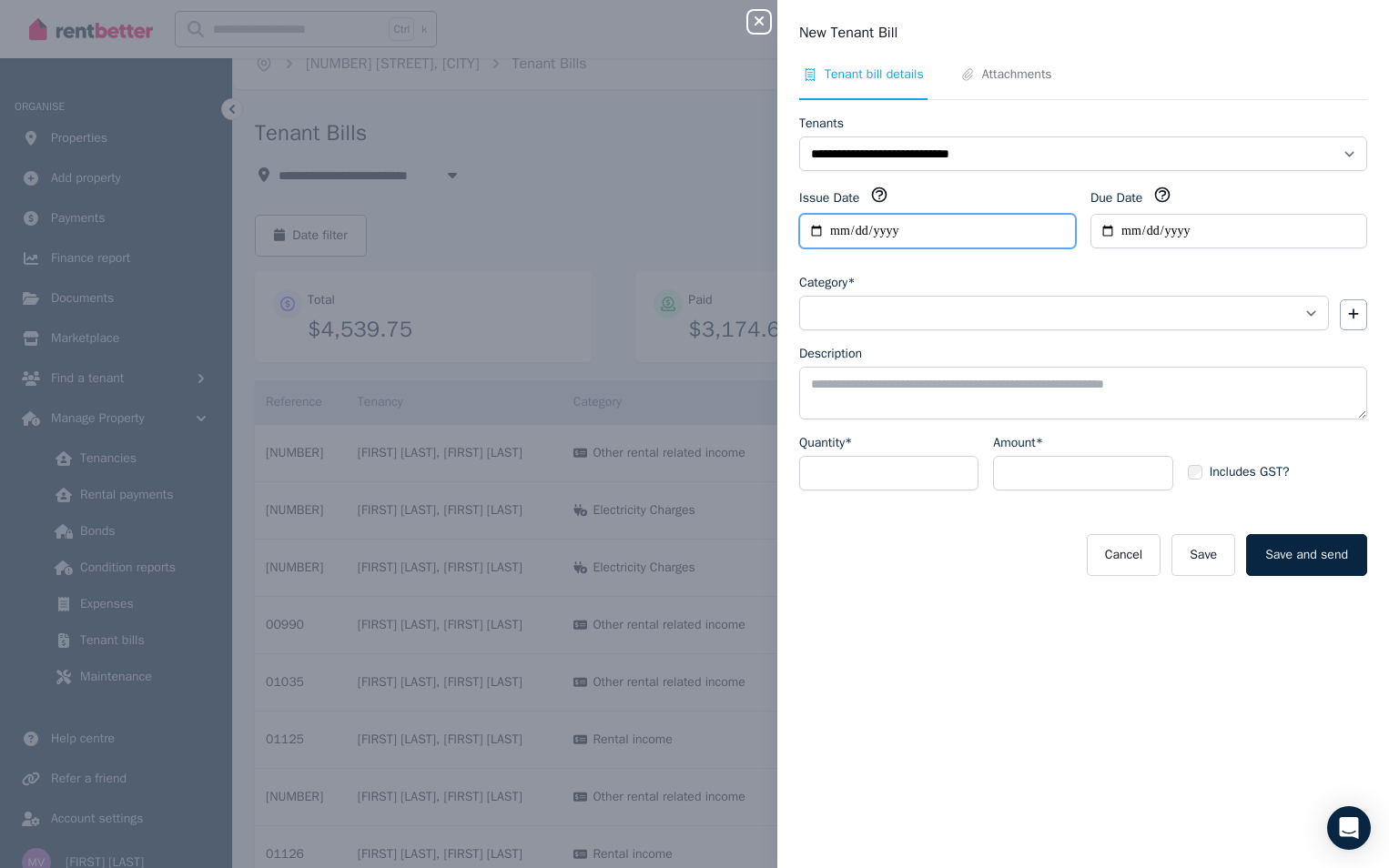 click on "**********" at bounding box center (938, 231) 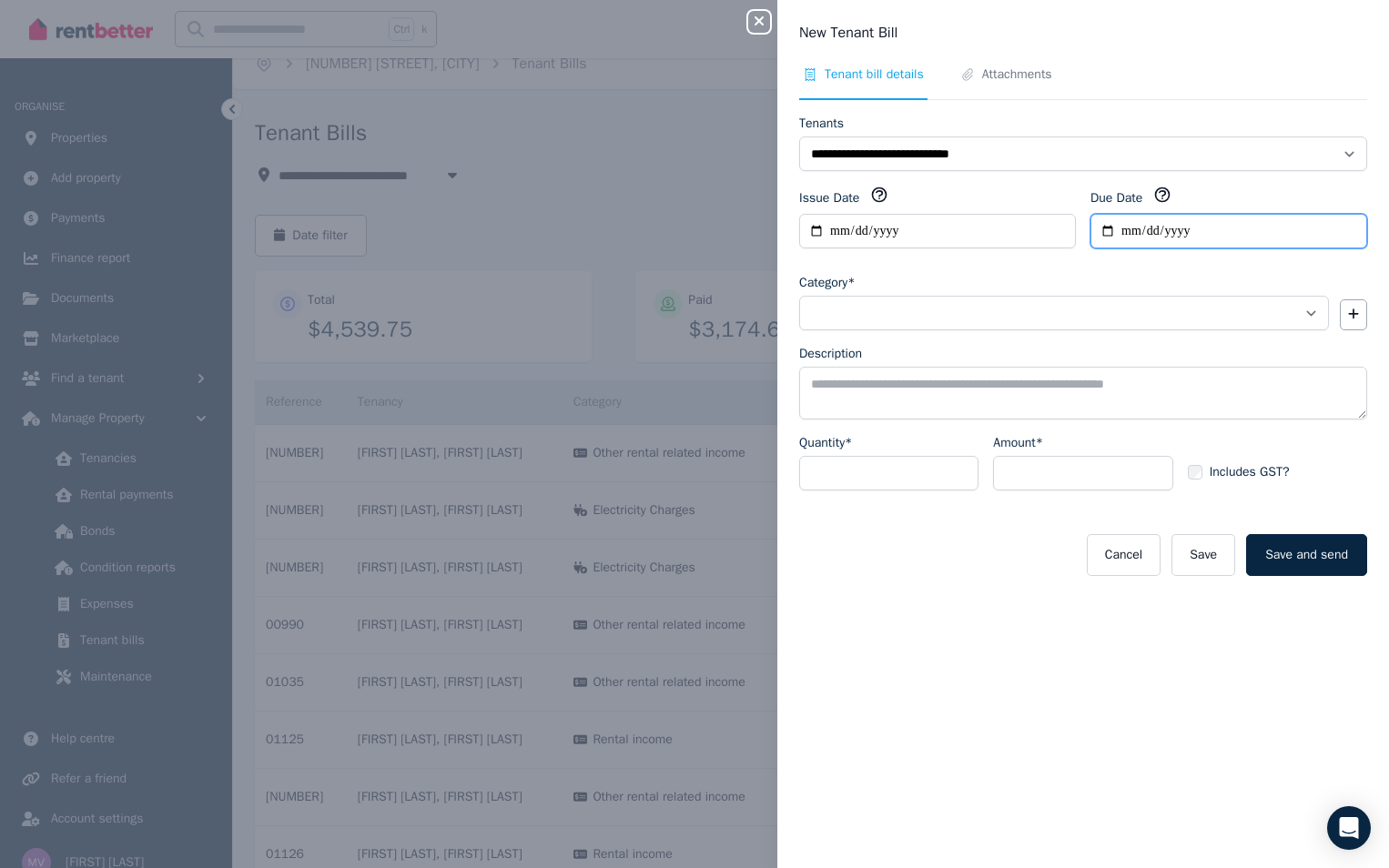 click on "Due Date" at bounding box center [1229, 231] 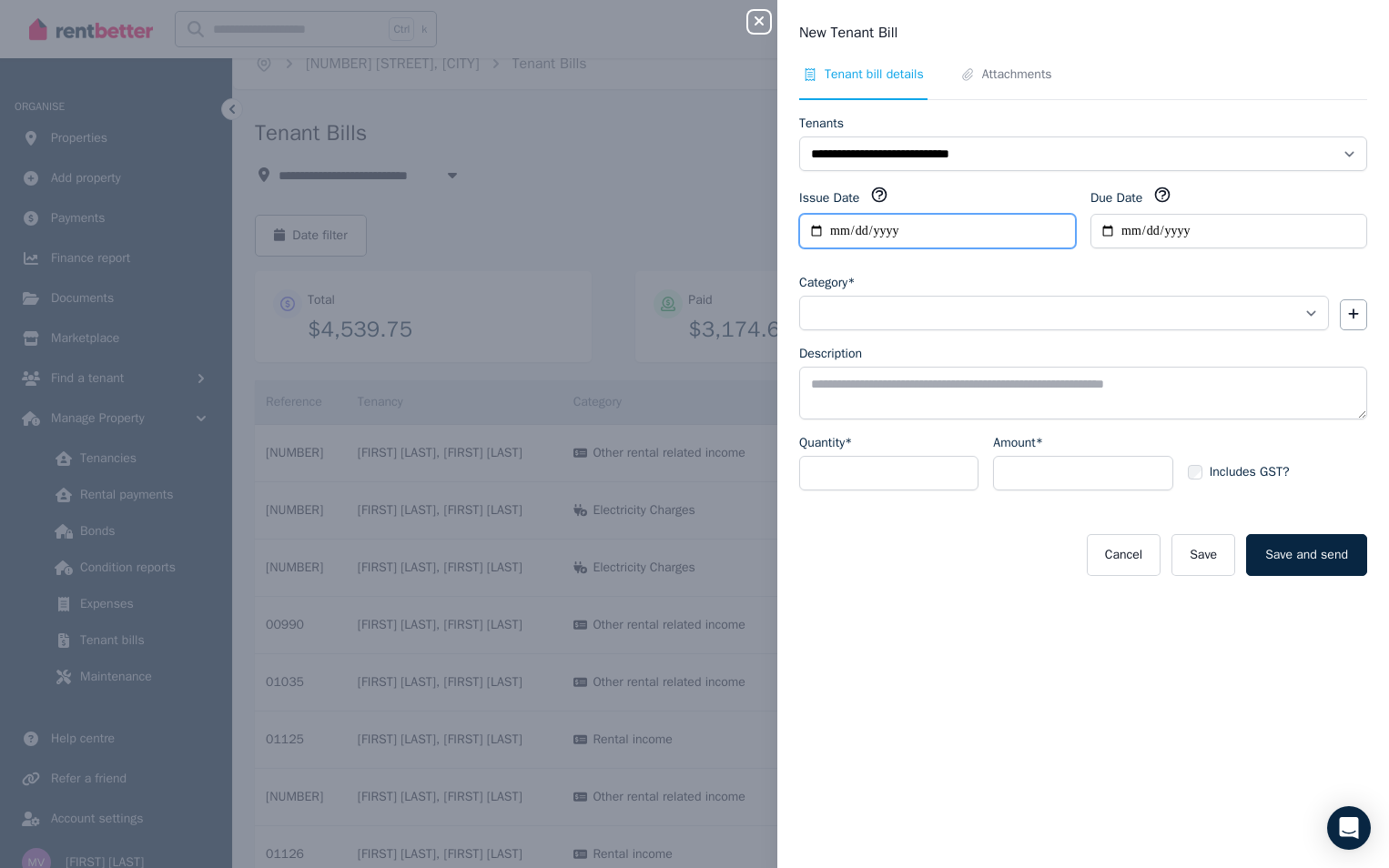 click on "**********" at bounding box center [938, 231] 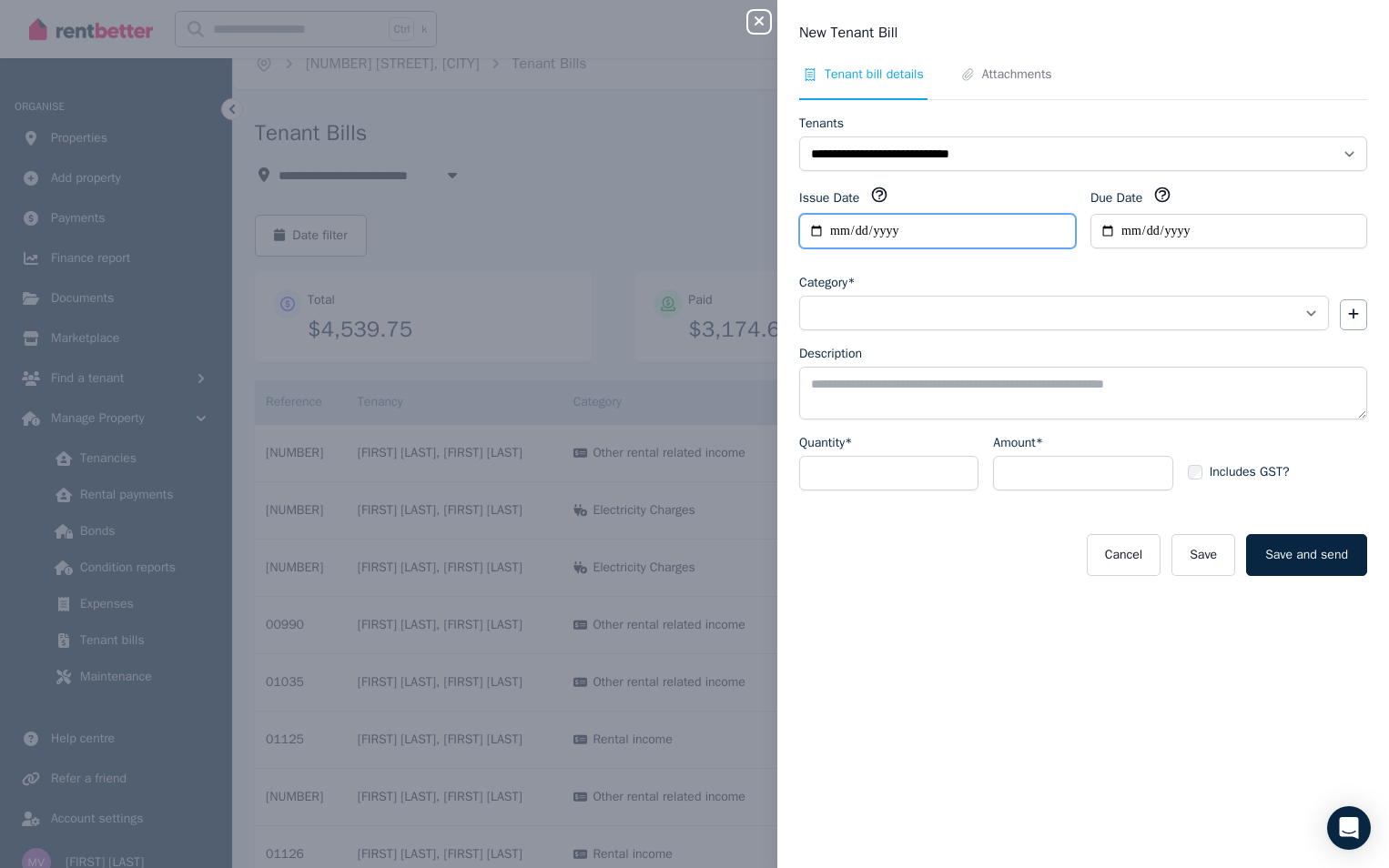 type on "**********" 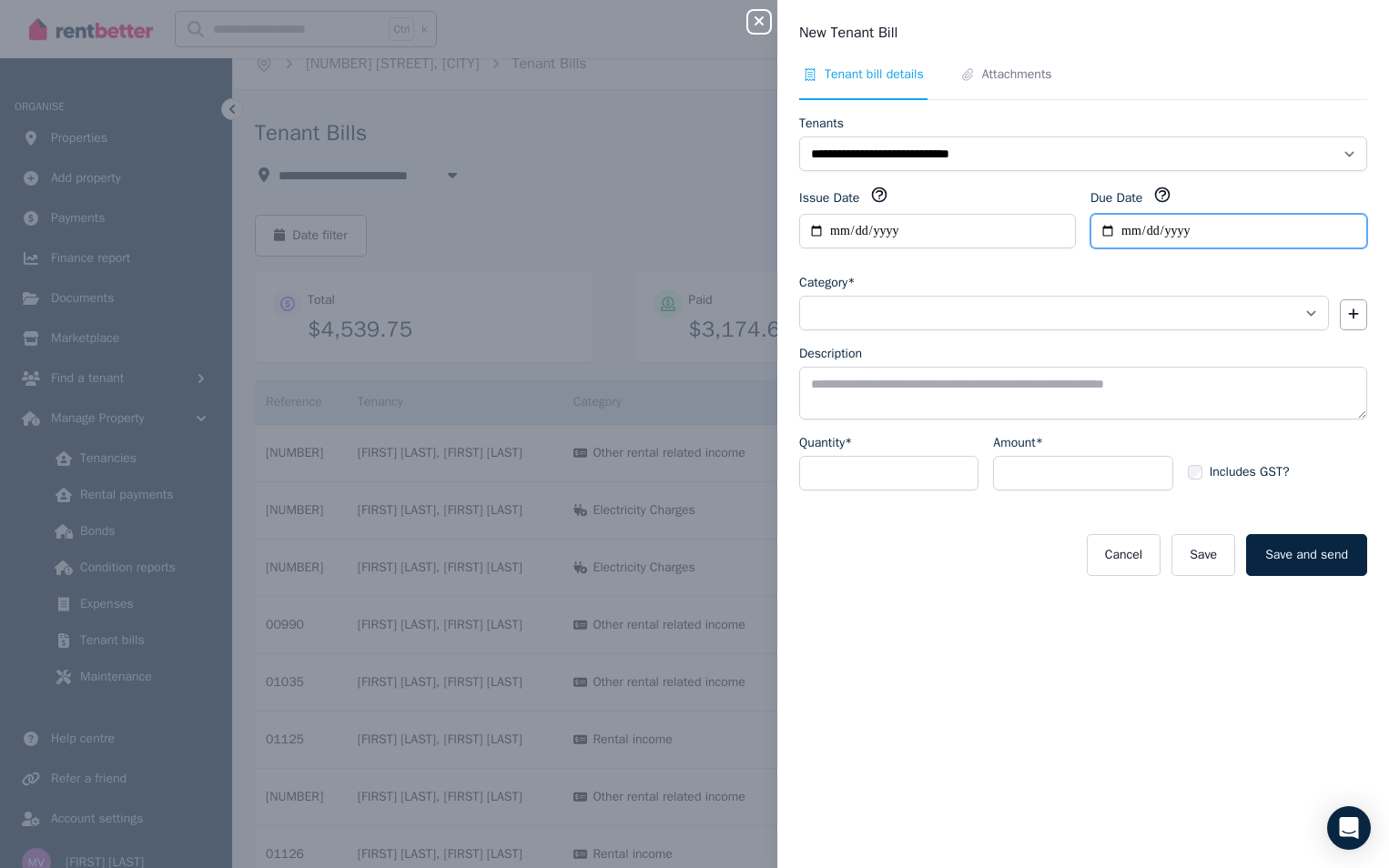 click on "Due Date" at bounding box center [1229, 231] 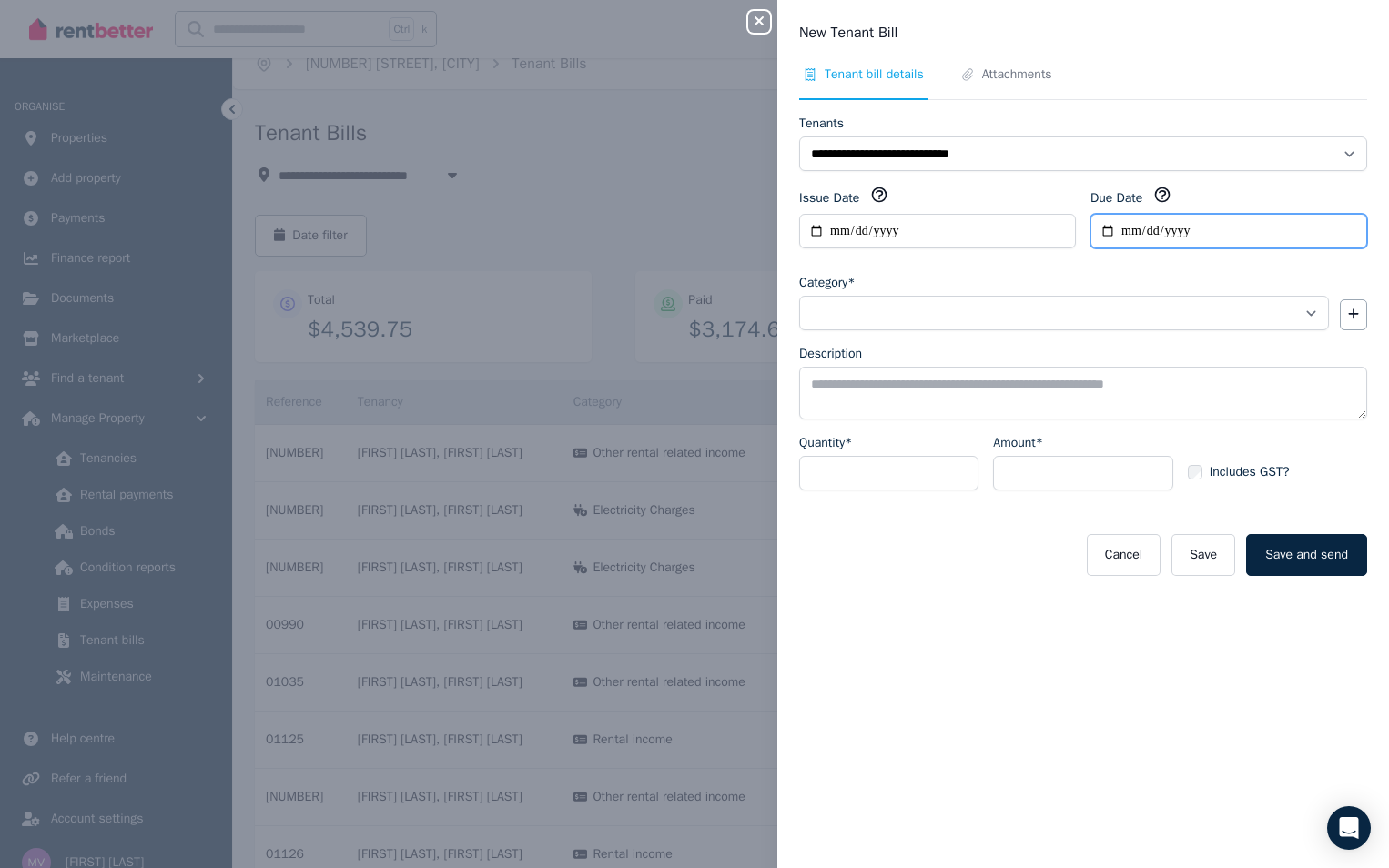 type on "**********" 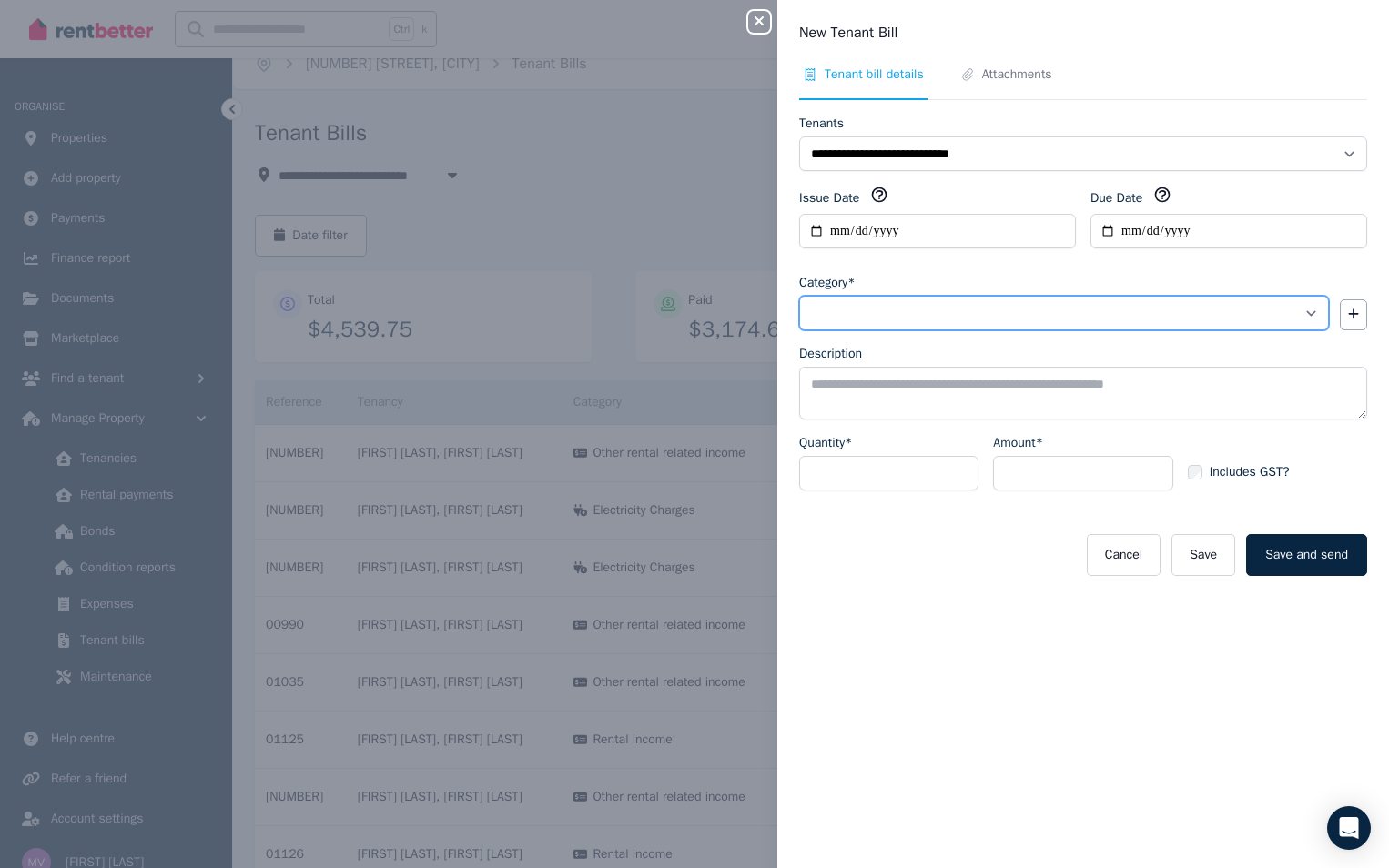 click on "**********" at bounding box center (1064, 313) 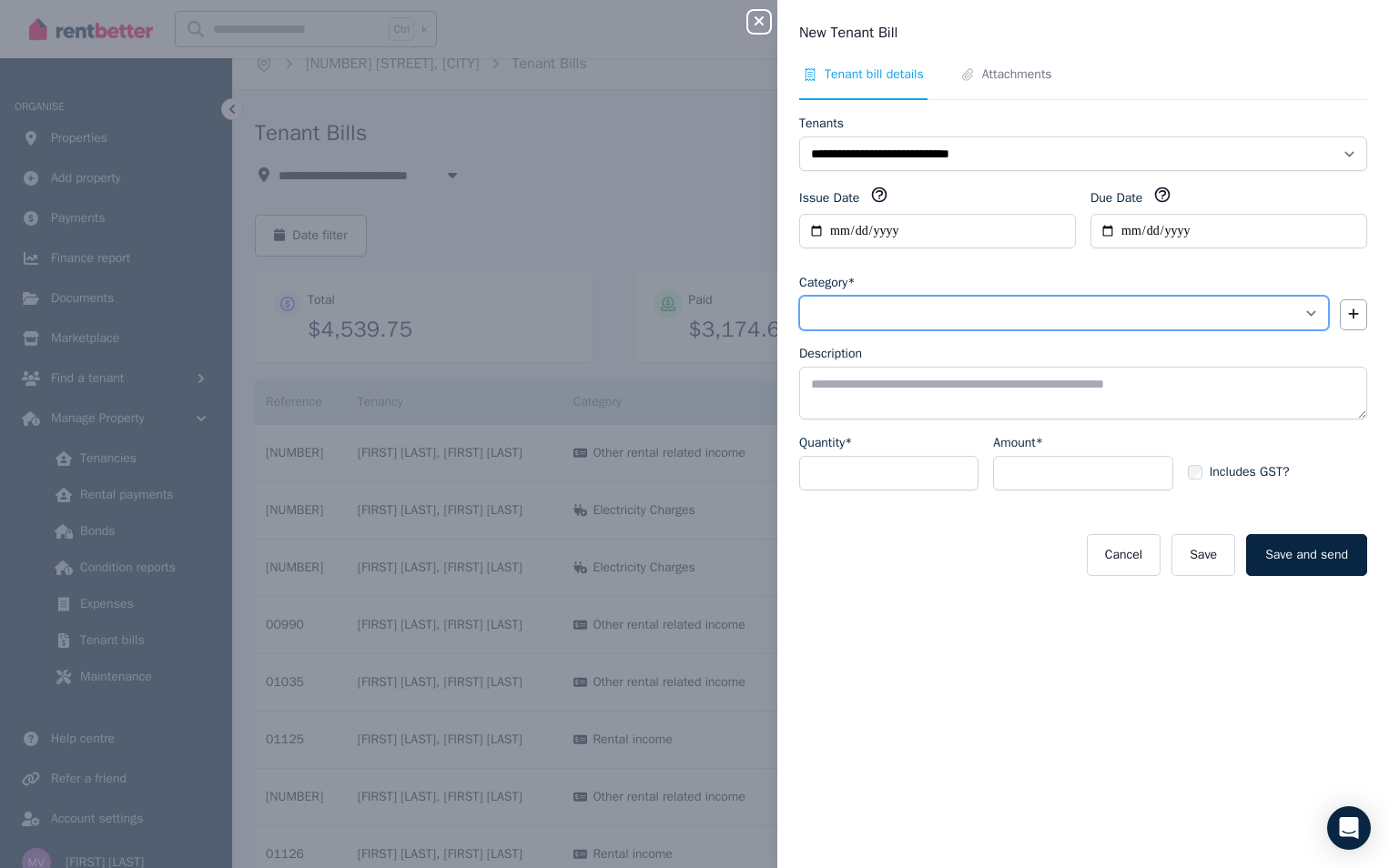 select on "**********" 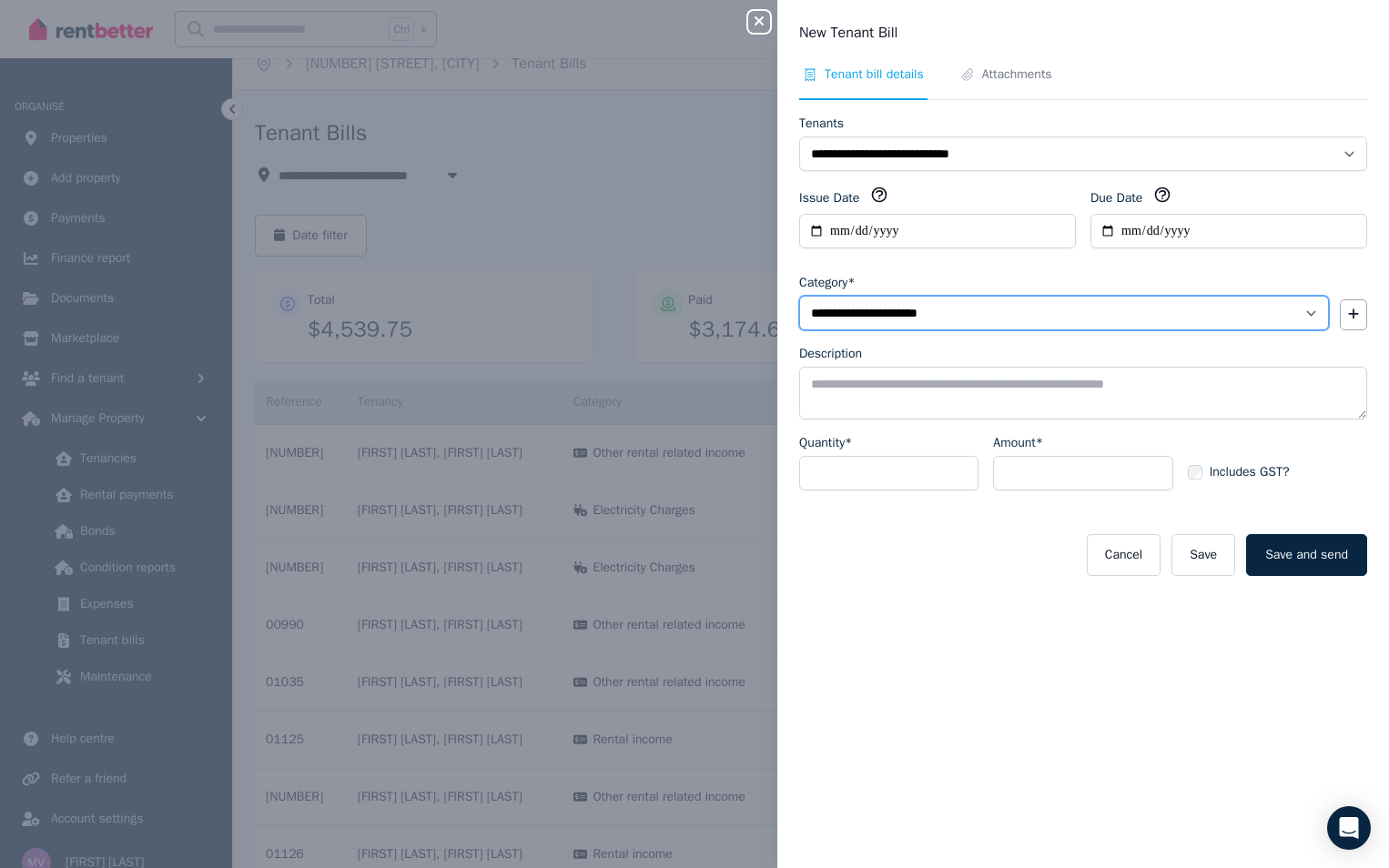 click on "**********" at bounding box center [1064, 313] 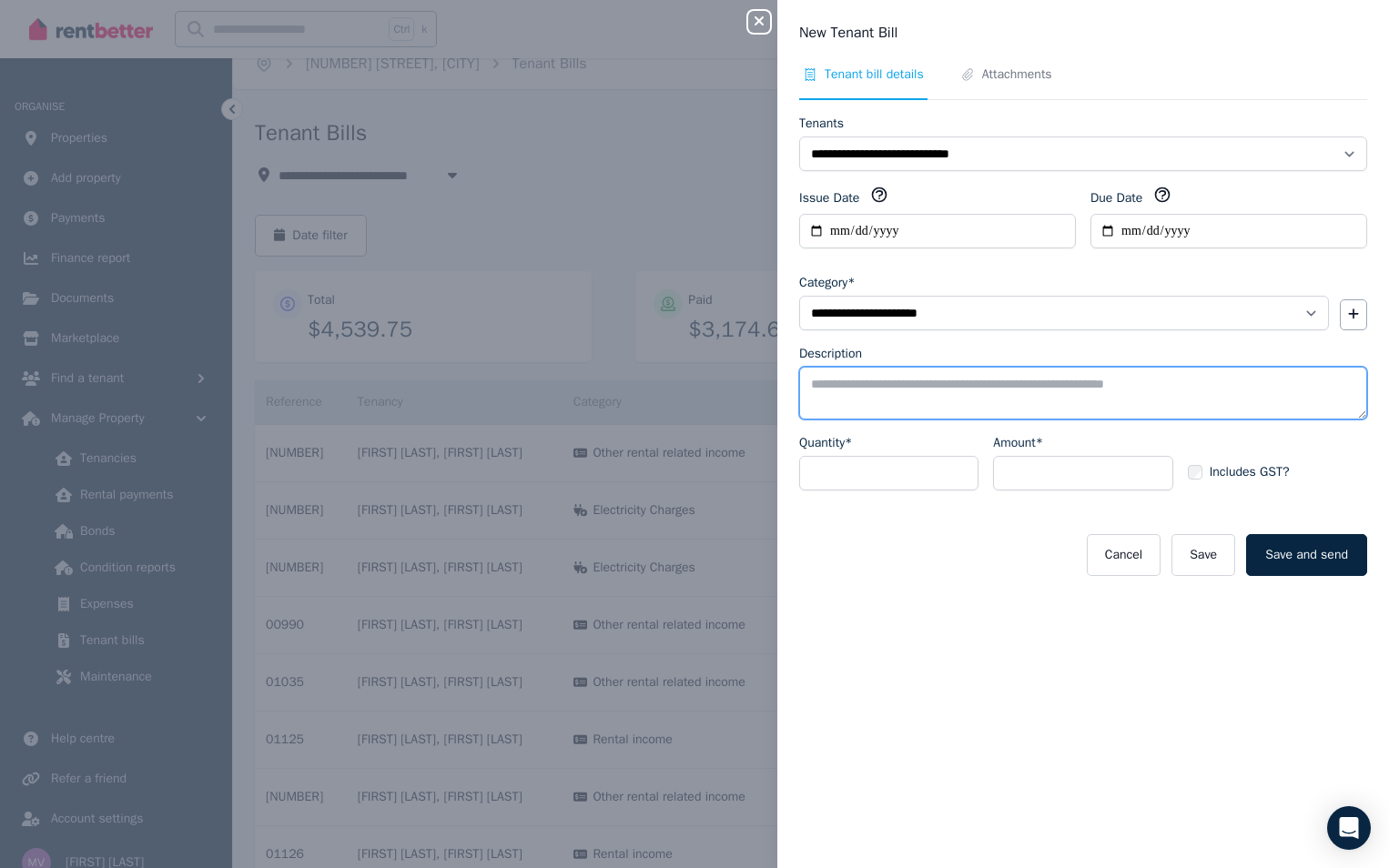 click on "Description" at bounding box center [1083, 393] 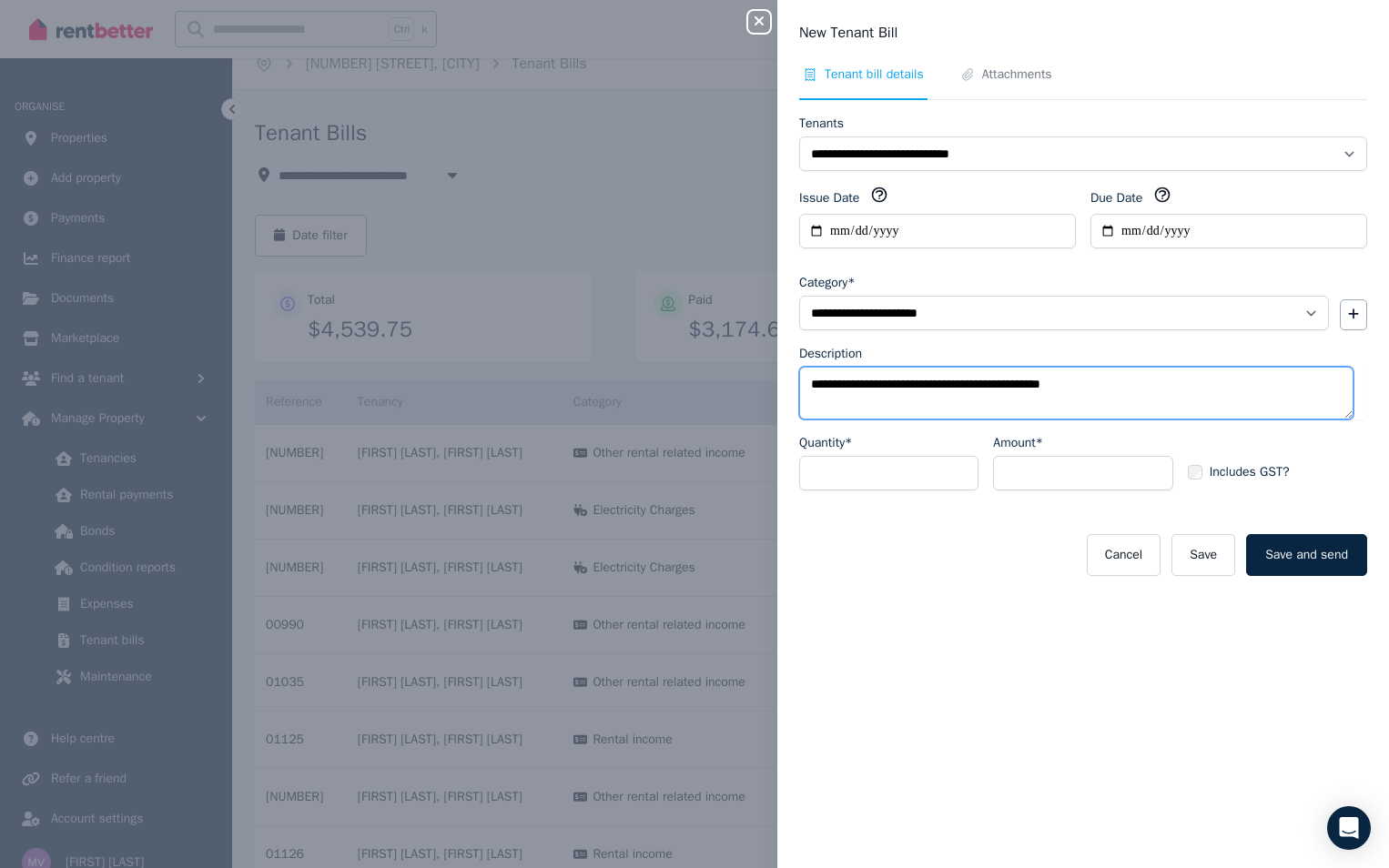 drag, startPoint x: 841, startPoint y: 385, endPoint x: 923, endPoint y: 382, distance: 82.05486 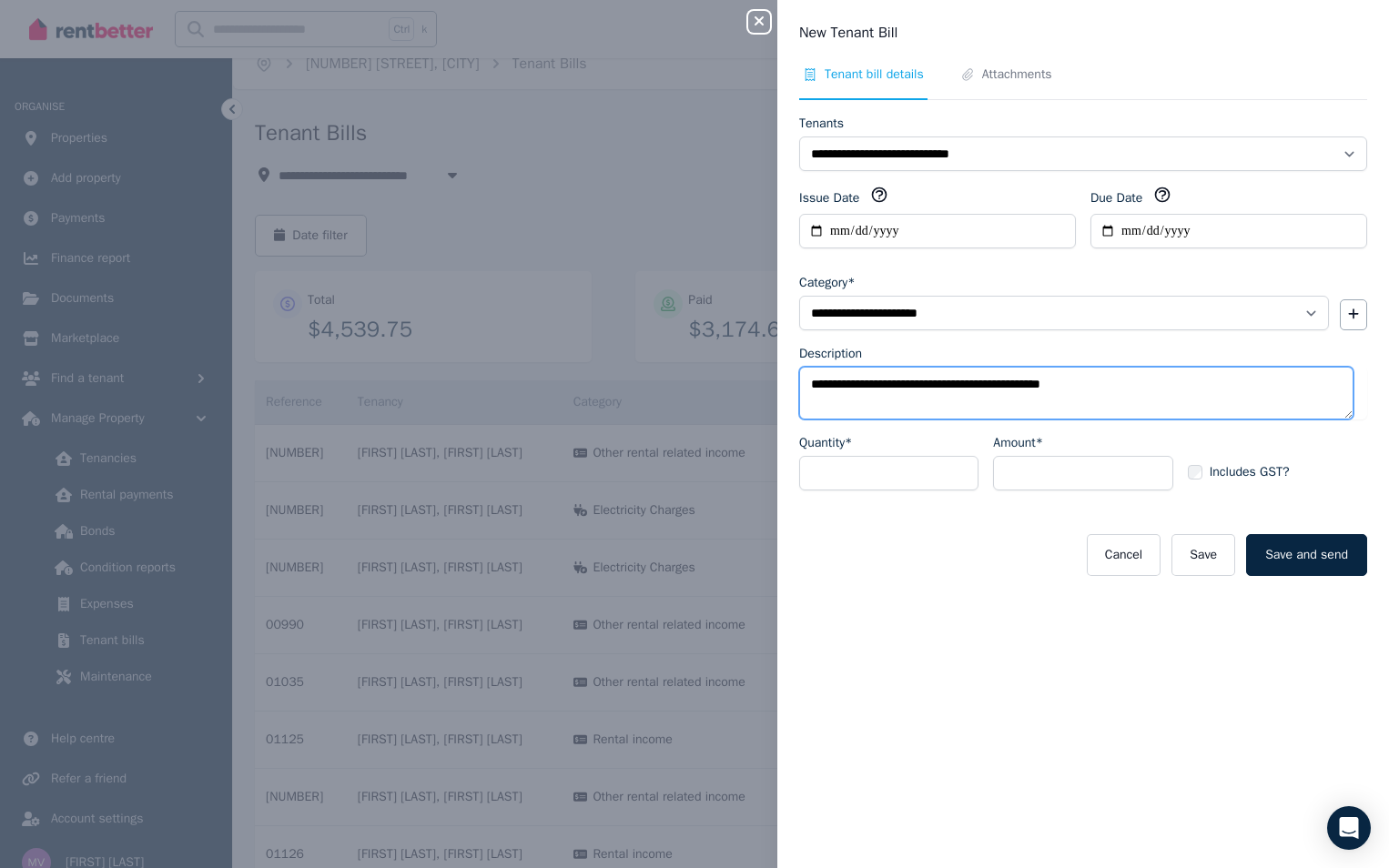 click on "**********" at bounding box center (1076, 393) 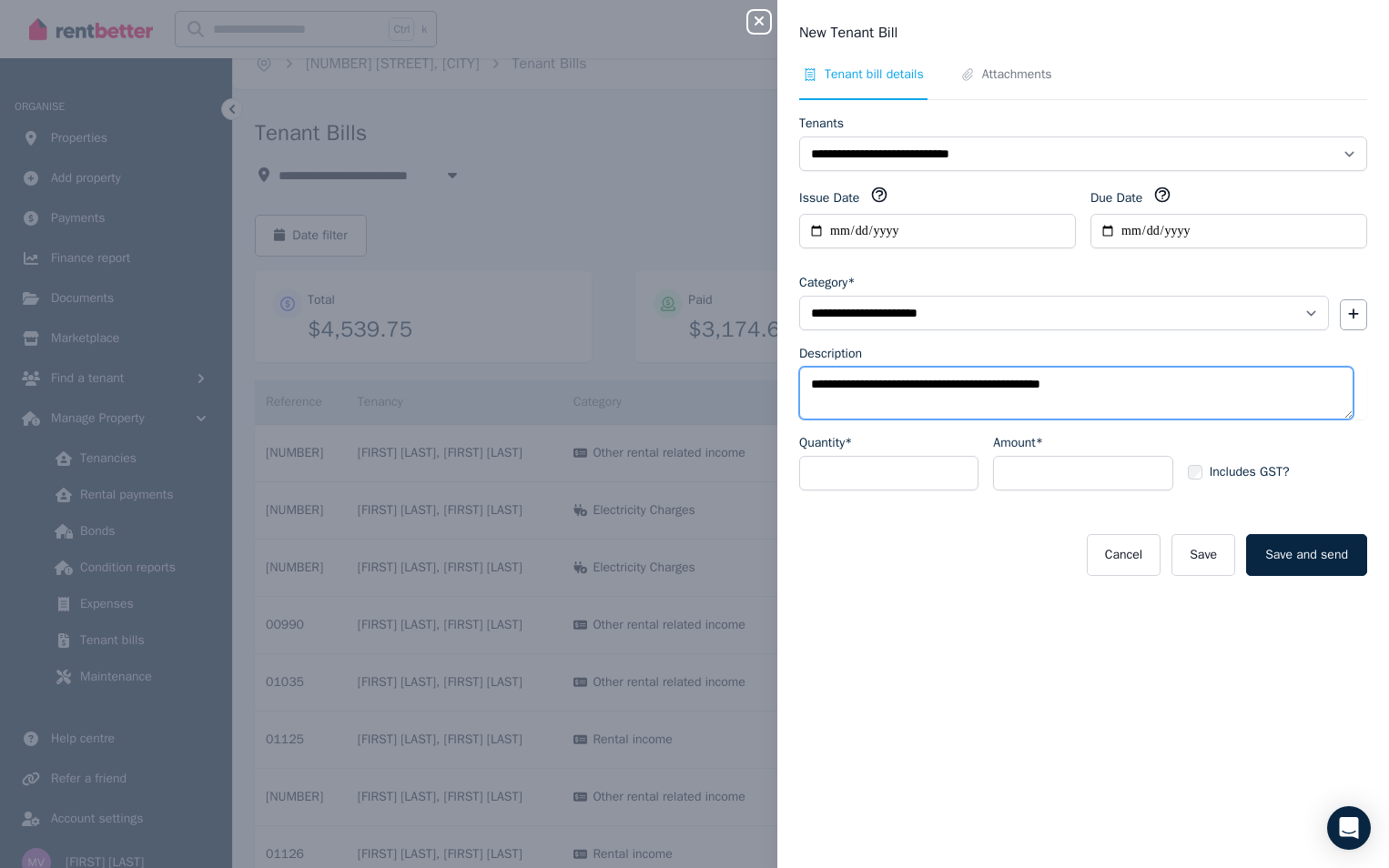 drag, startPoint x: 840, startPoint y: 384, endPoint x: 928, endPoint y: 381, distance: 88.05112 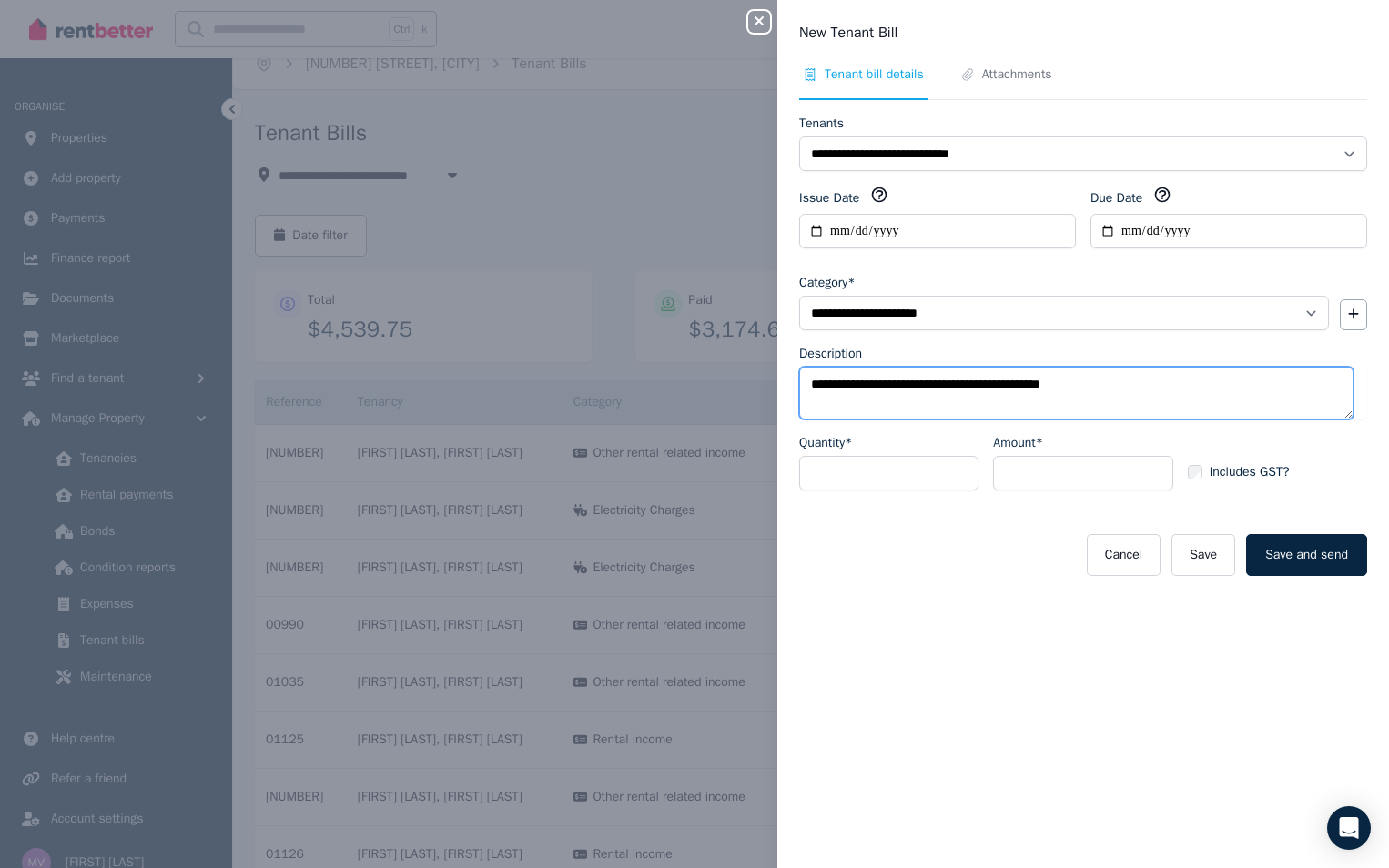 click on "**********" at bounding box center [1076, 393] 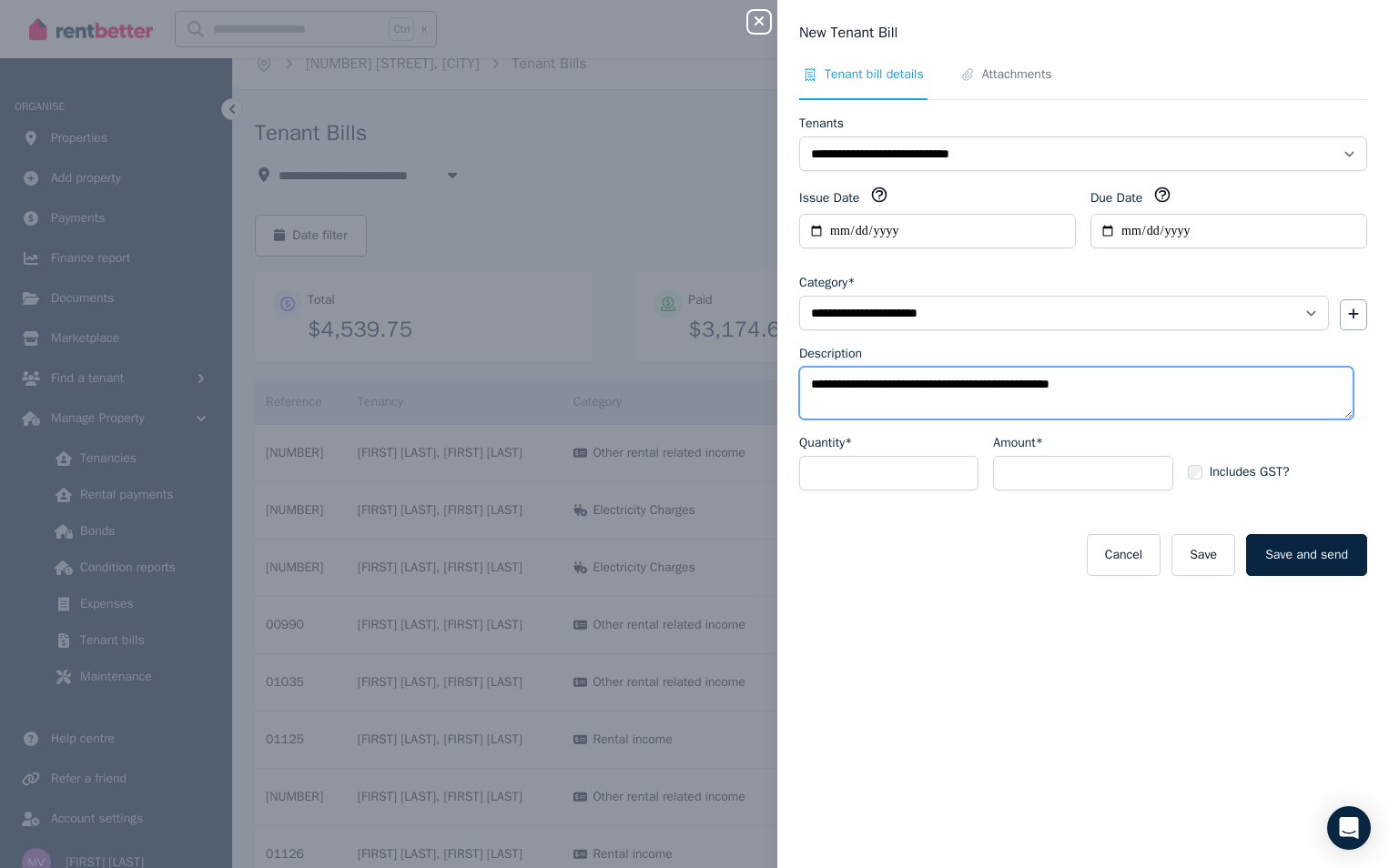 click on "**********" at bounding box center [1076, 393] 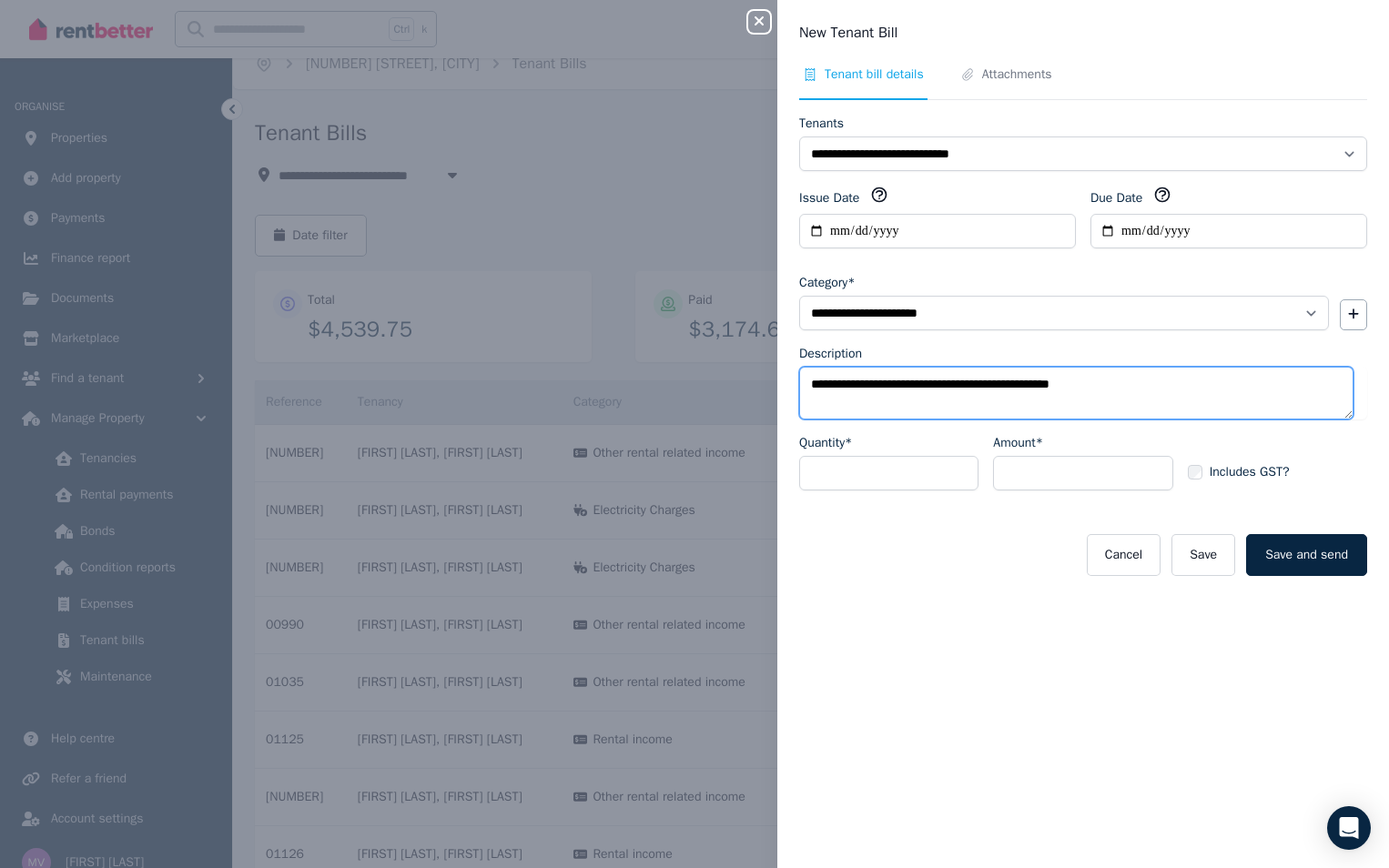 drag, startPoint x: 1094, startPoint y: 383, endPoint x: 1136, endPoint y: 383, distance: 42 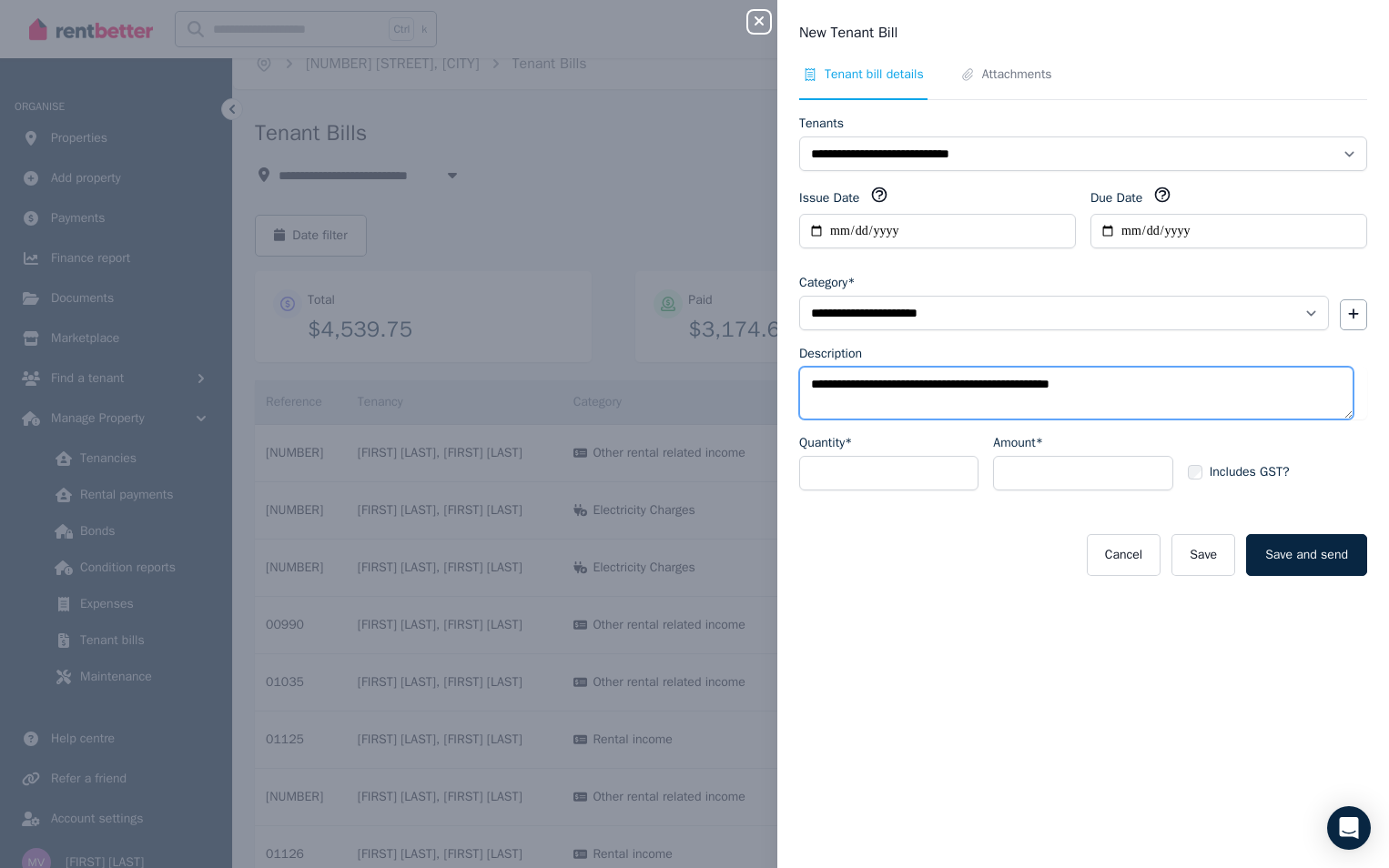 click on "**********" at bounding box center [1076, 393] 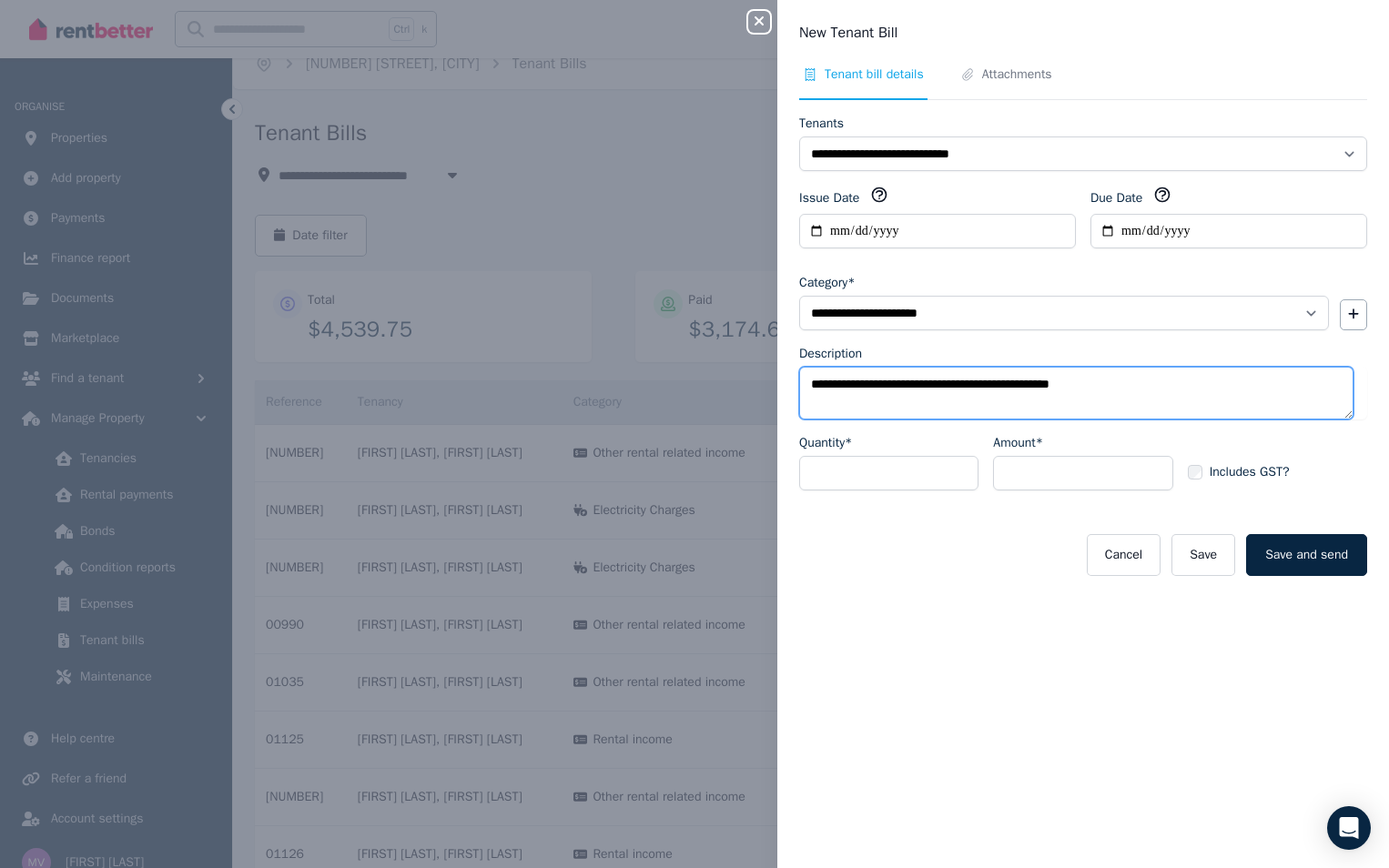 type on "**********" 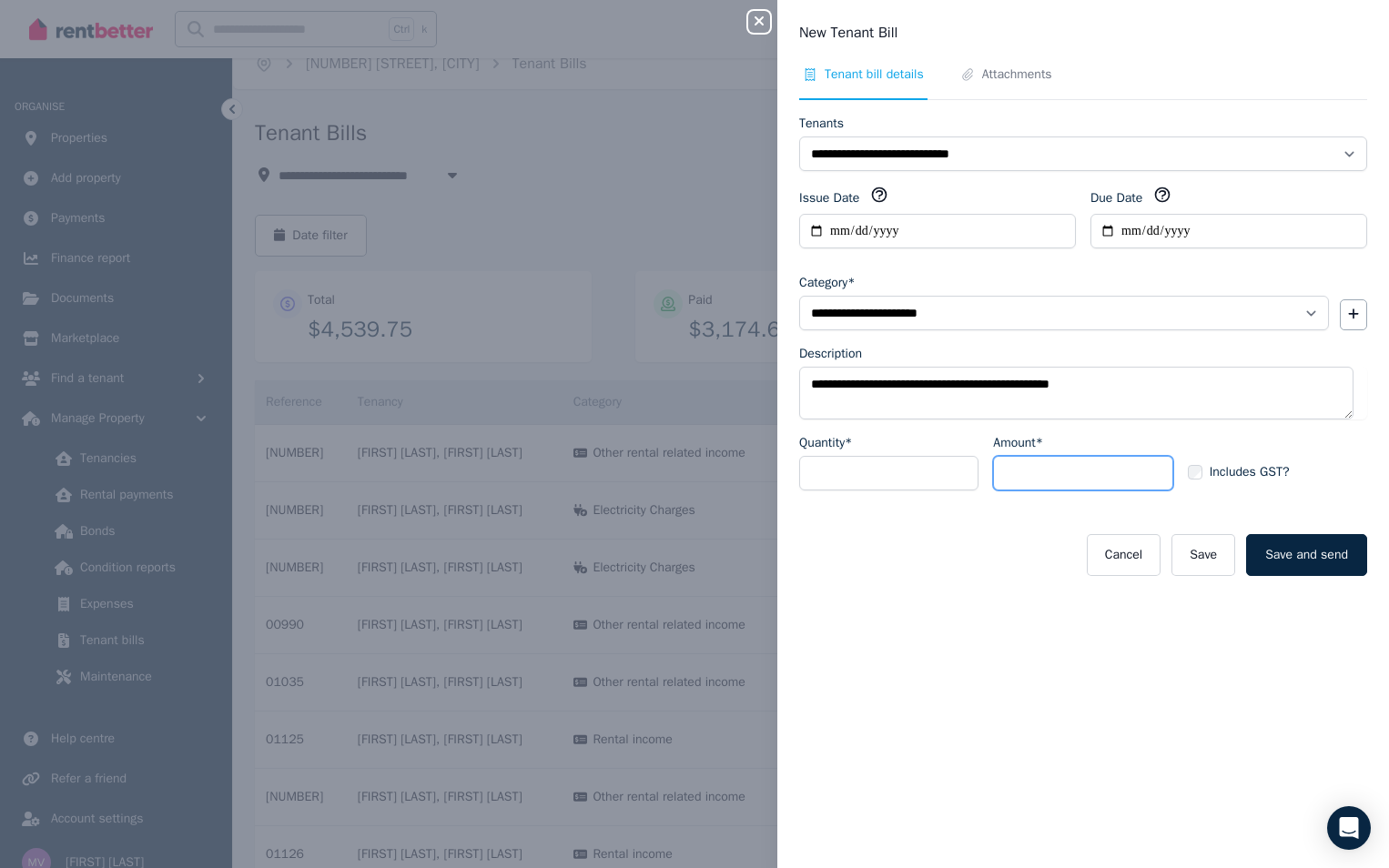 click on "Amount*" at bounding box center [1082, 473] 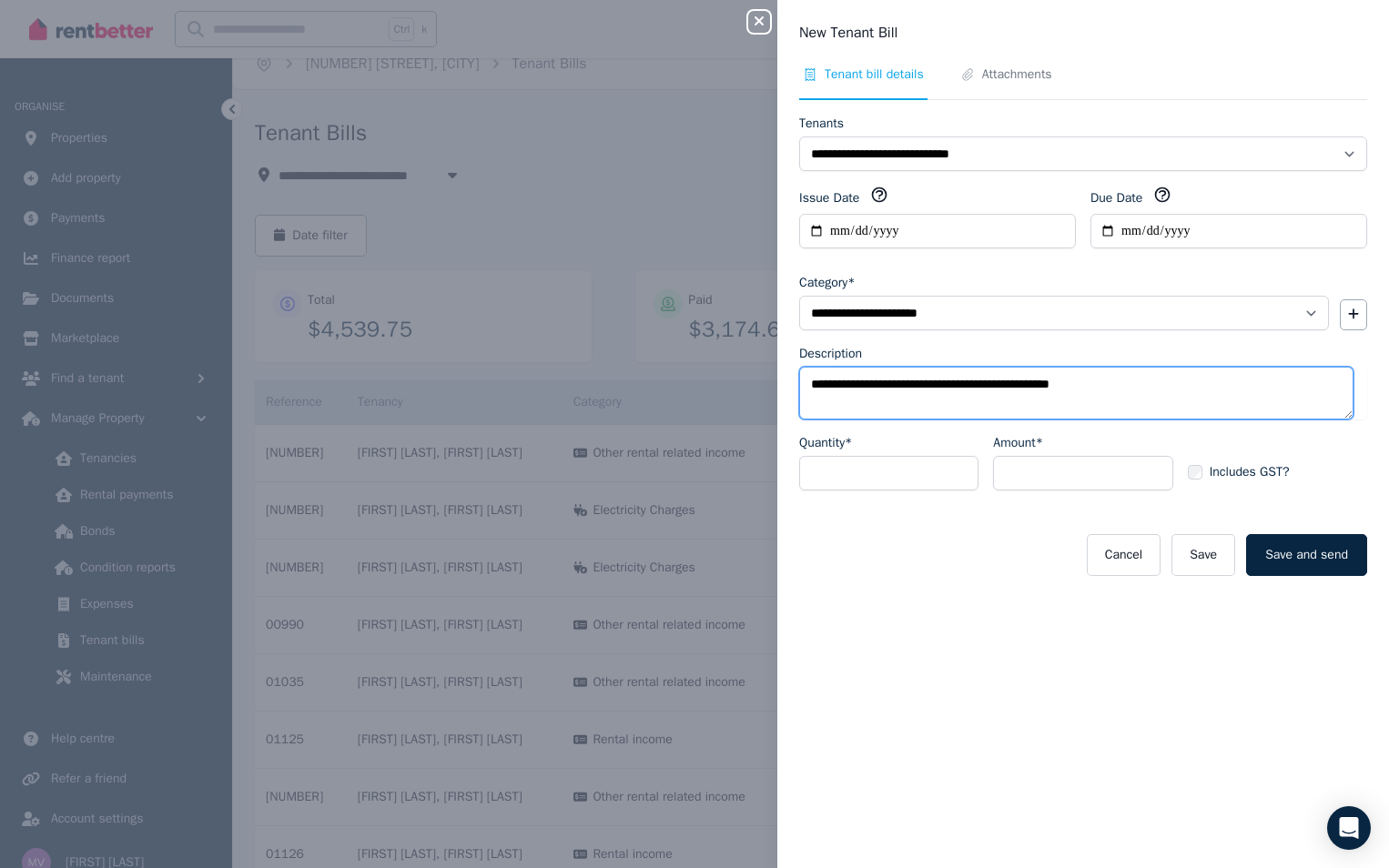 drag, startPoint x: 1152, startPoint y: 384, endPoint x: 794, endPoint y: 356, distance: 359.0933 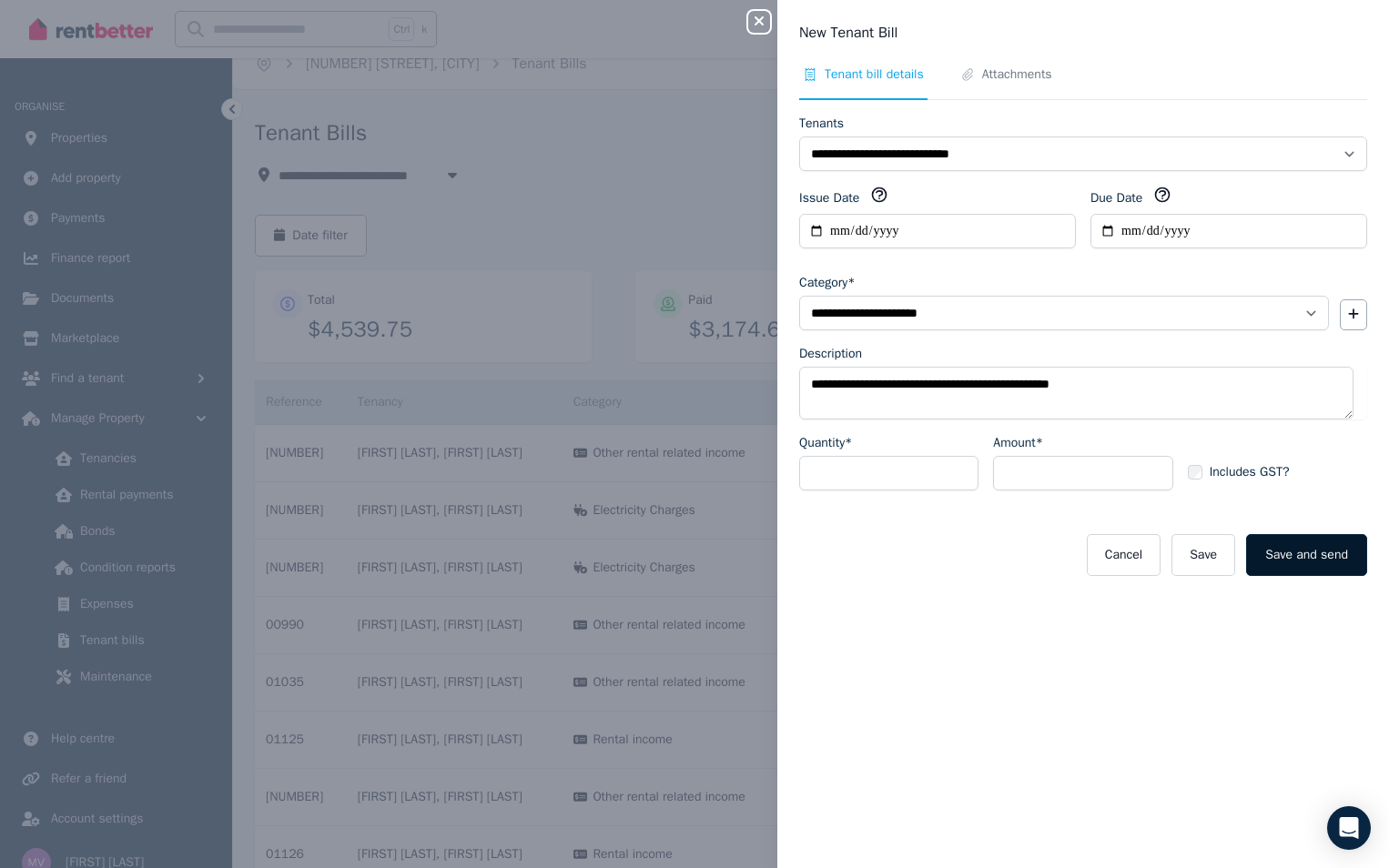 click on "Save and send" at bounding box center [1306, 555] 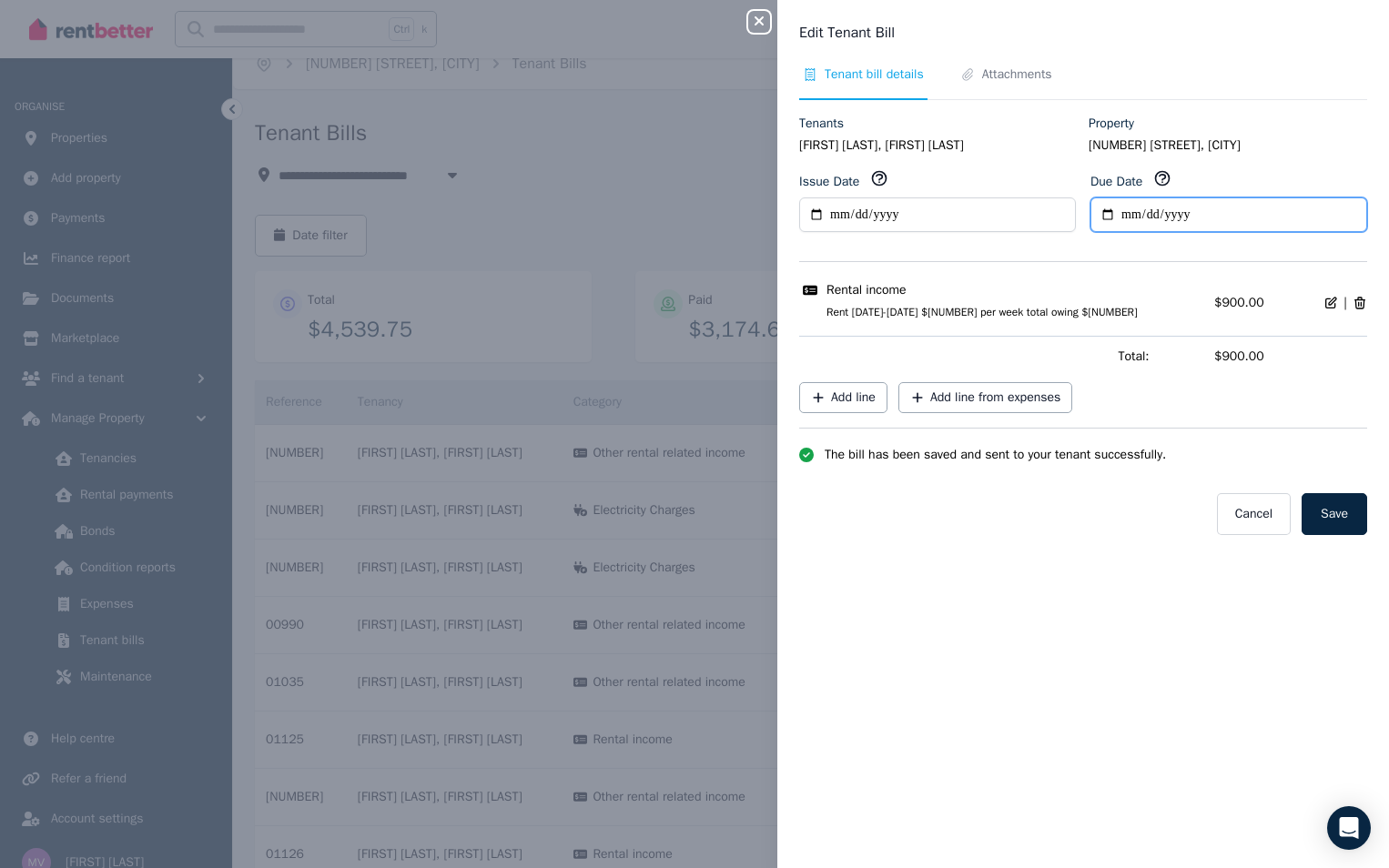 click on "**********" at bounding box center [1229, 215] 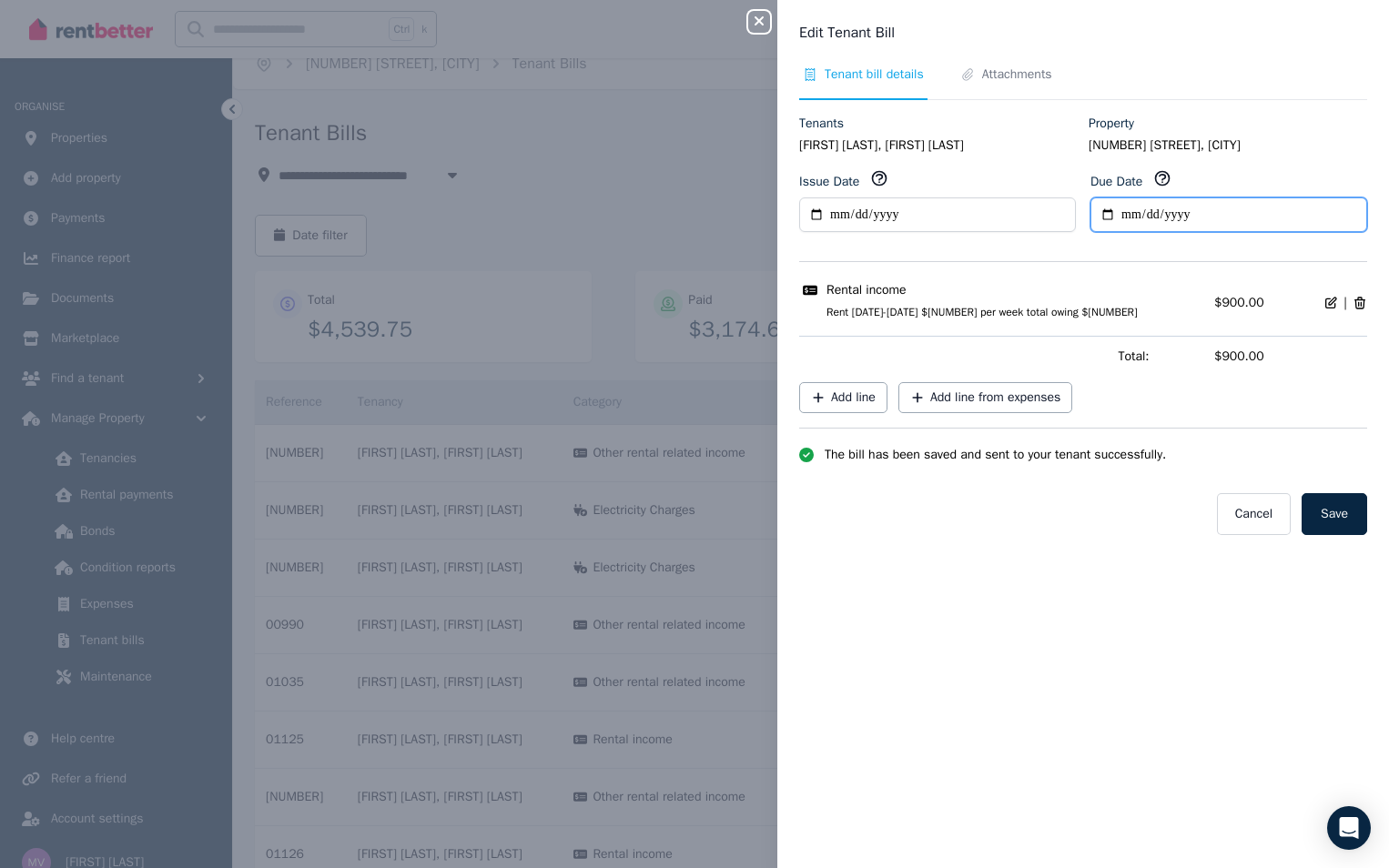 type on "**********" 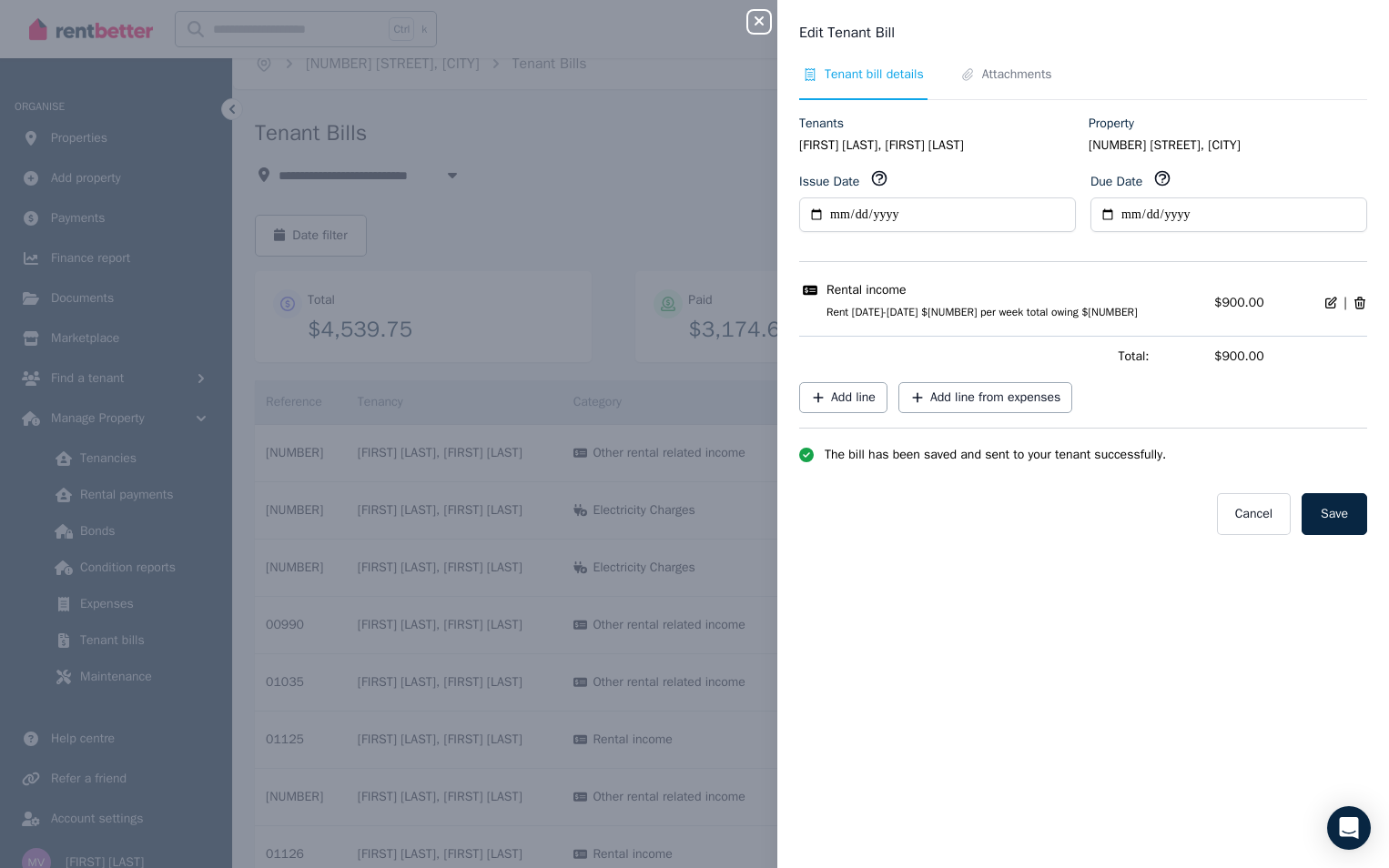 click 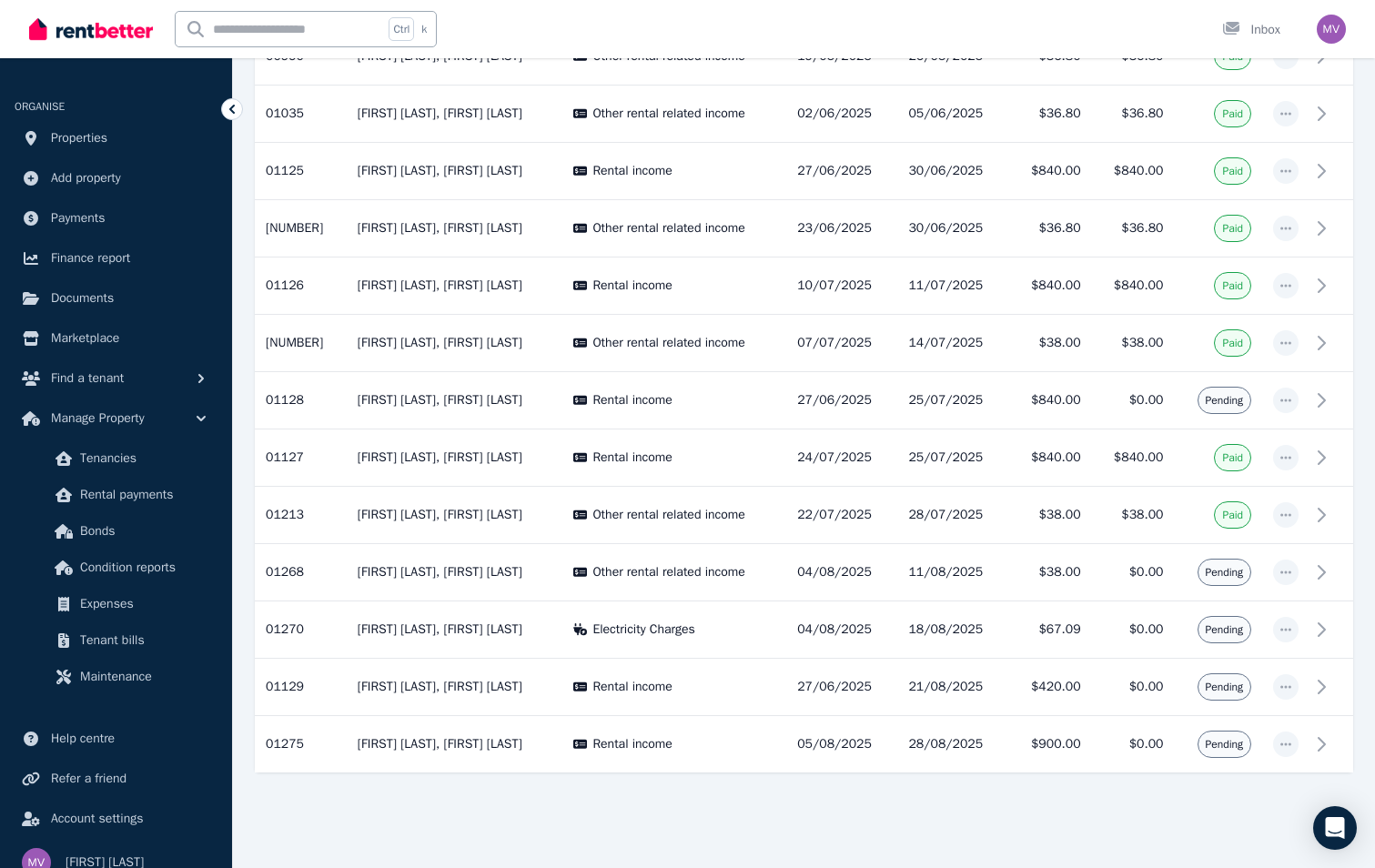 scroll, scrollTop: 591, scrollLeft: 0, axis: vertical 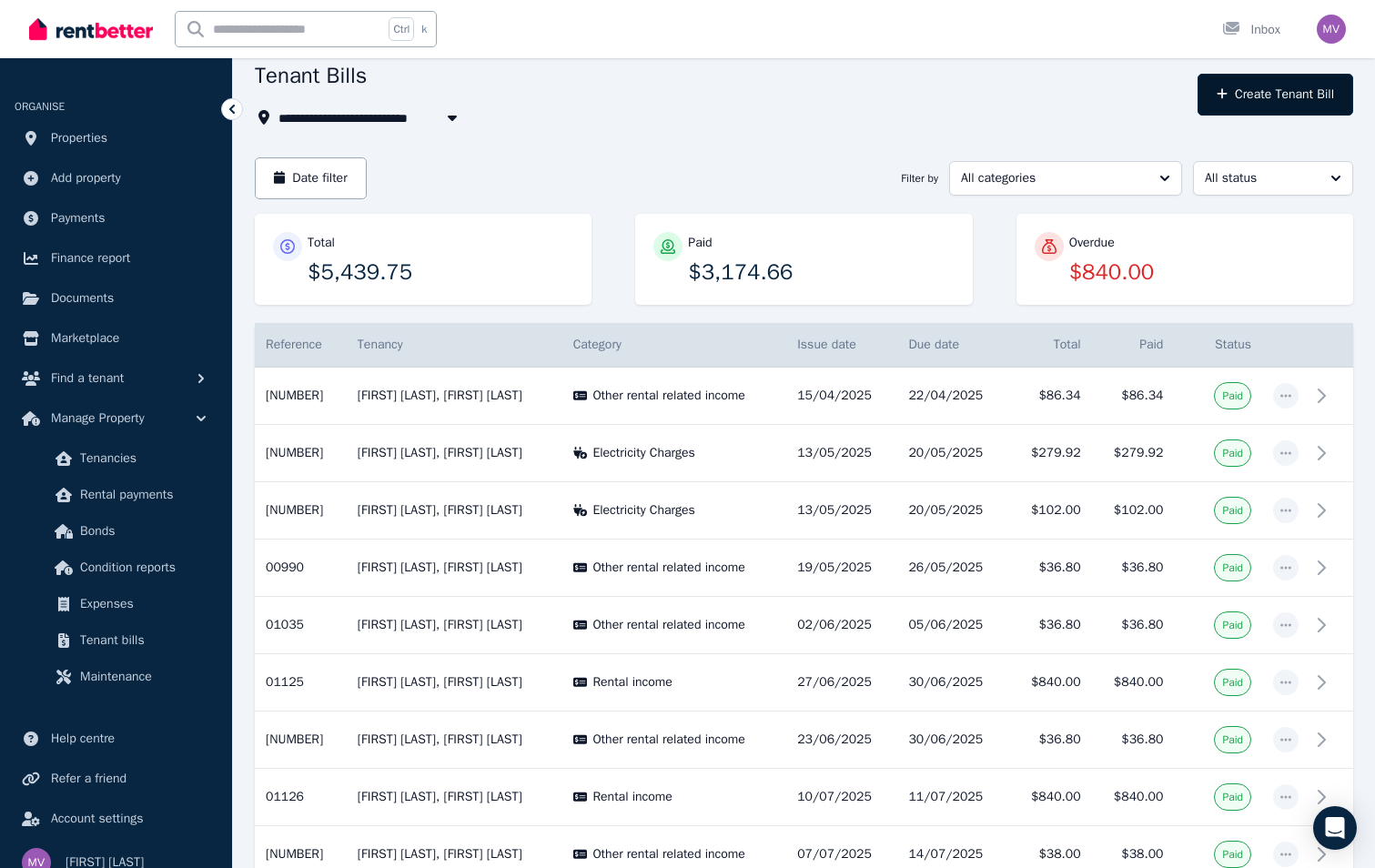 click on "Create Tenant Bill" at bounding box center [1275, 95] 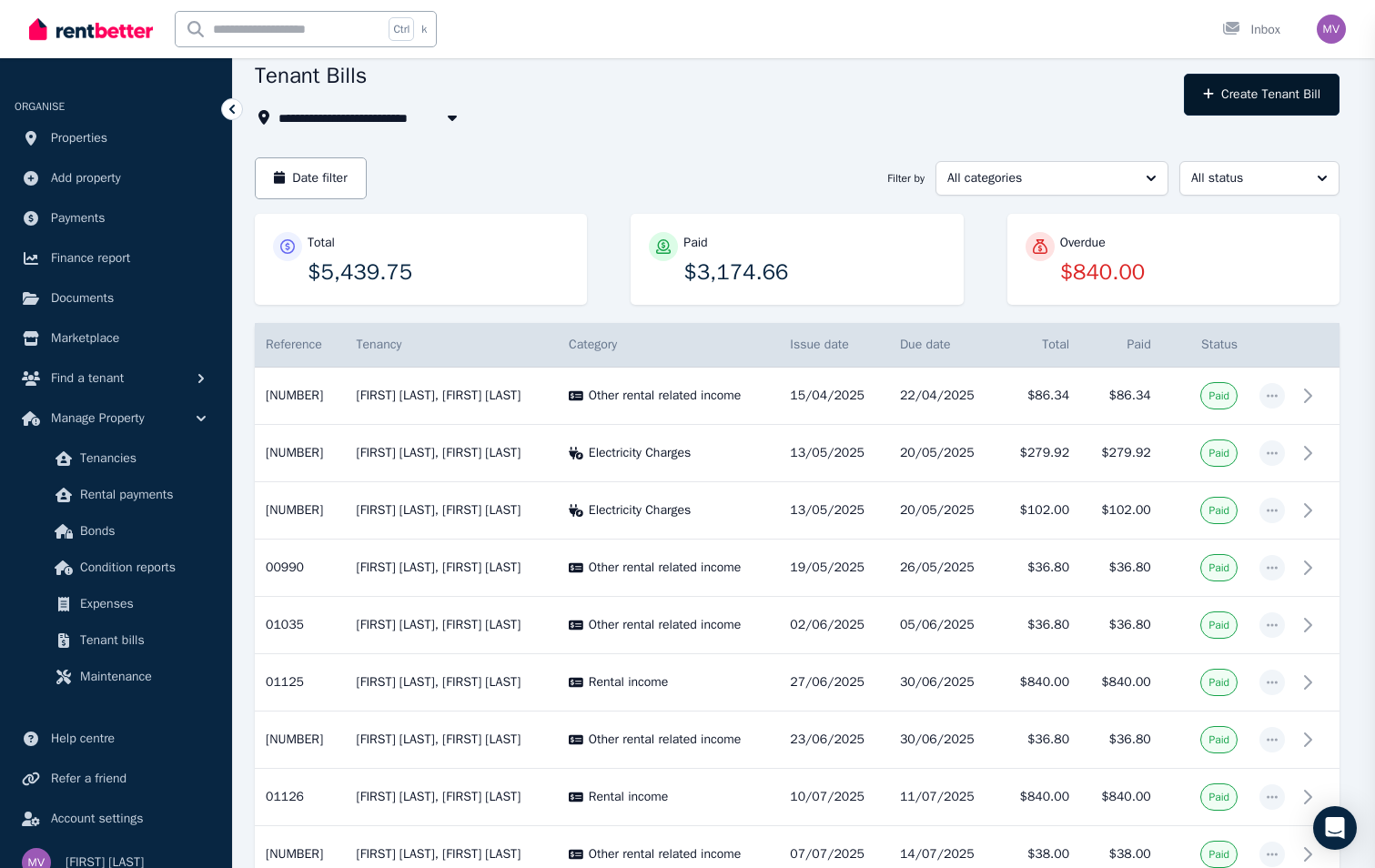 type on "**********" 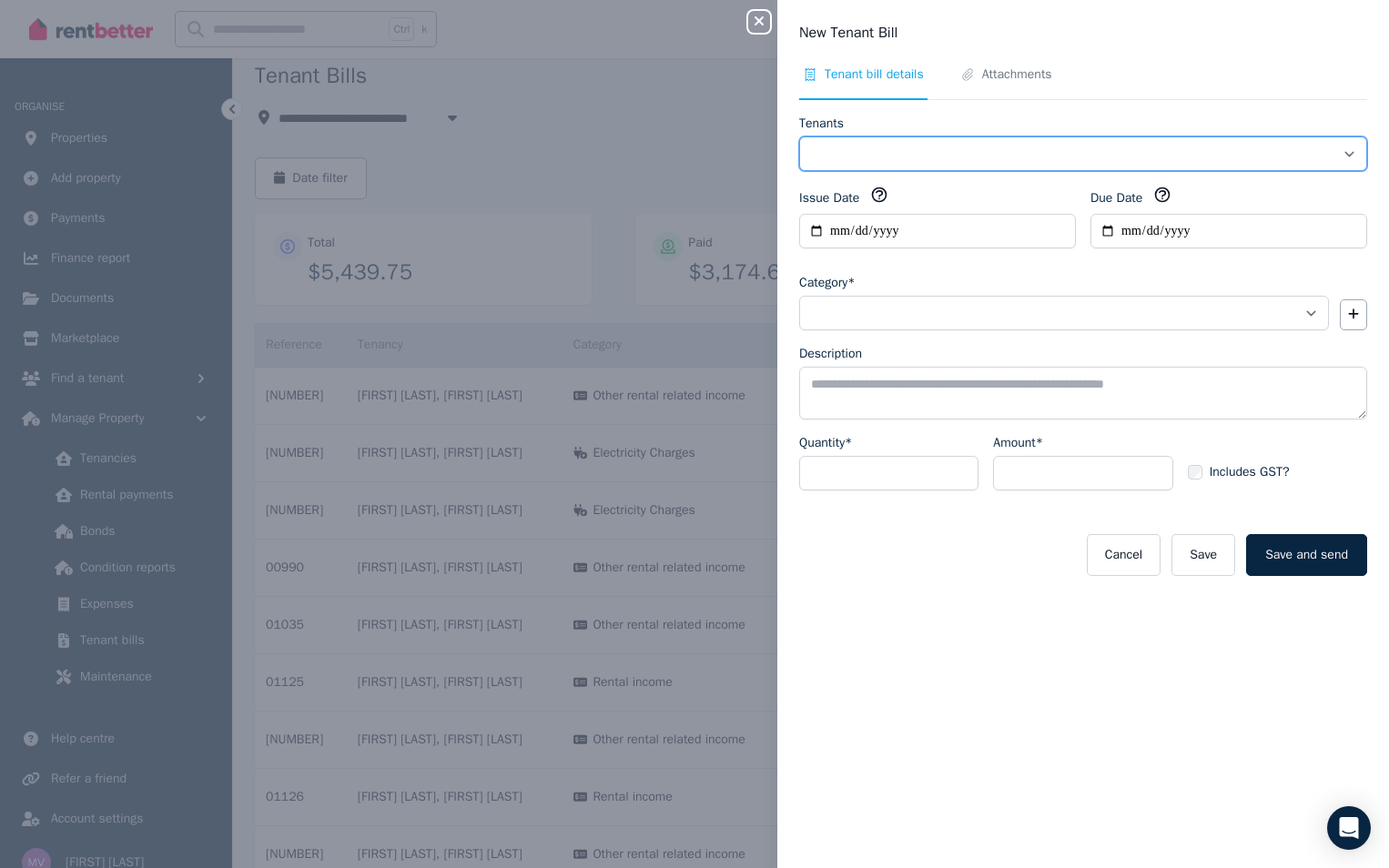 click on "Tenants" at bounding box center [1083, 154] 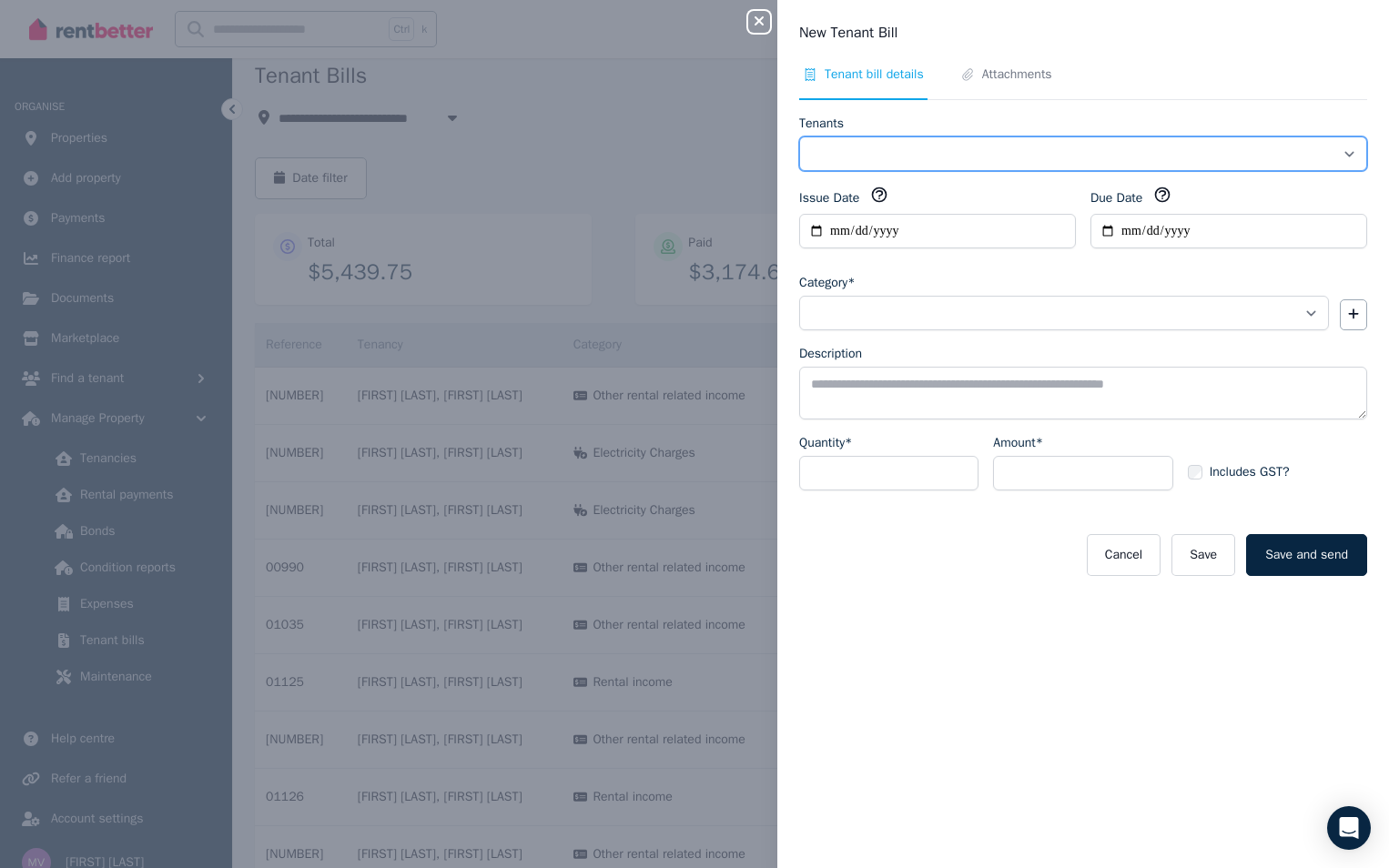 select on "**********" 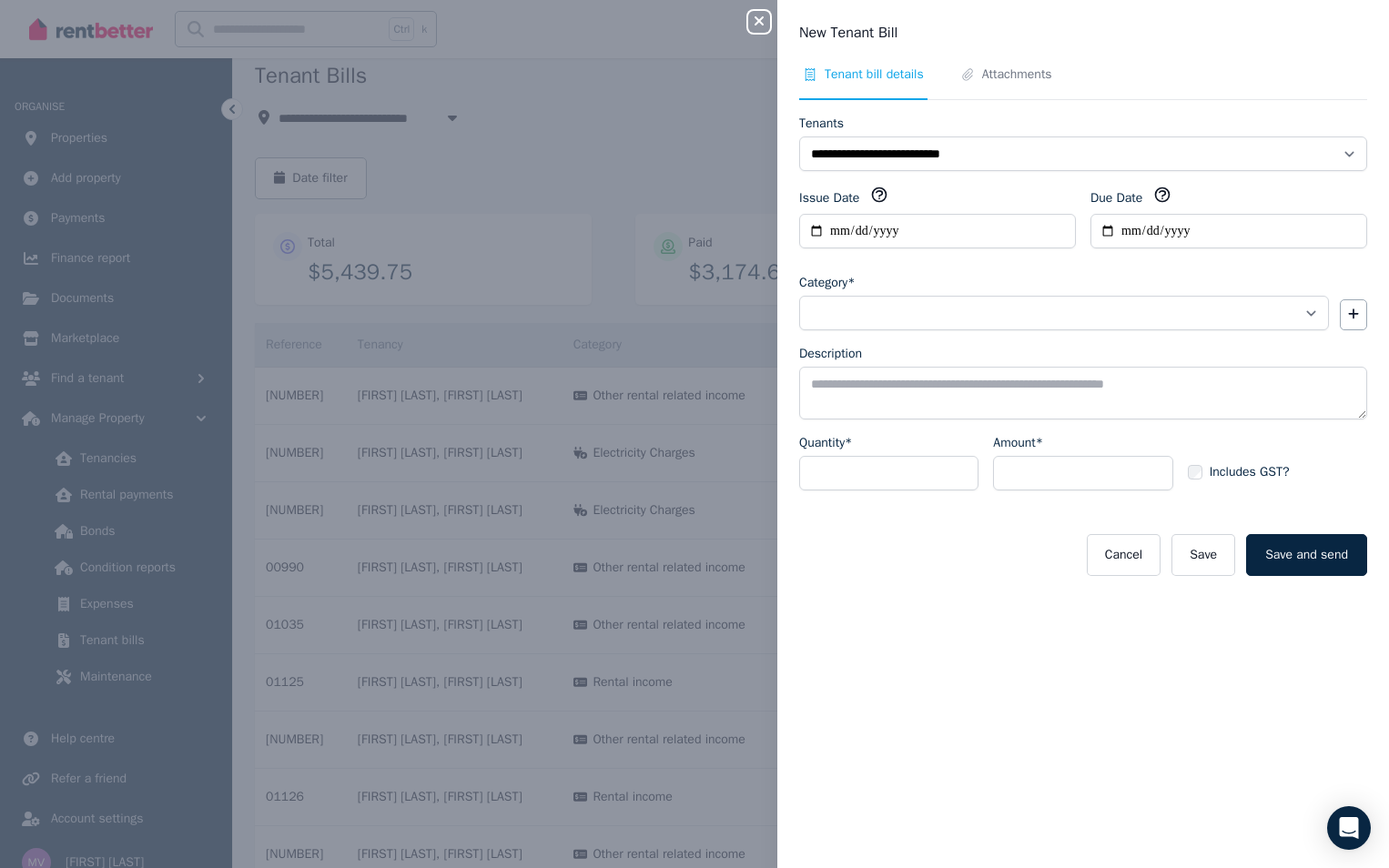 click 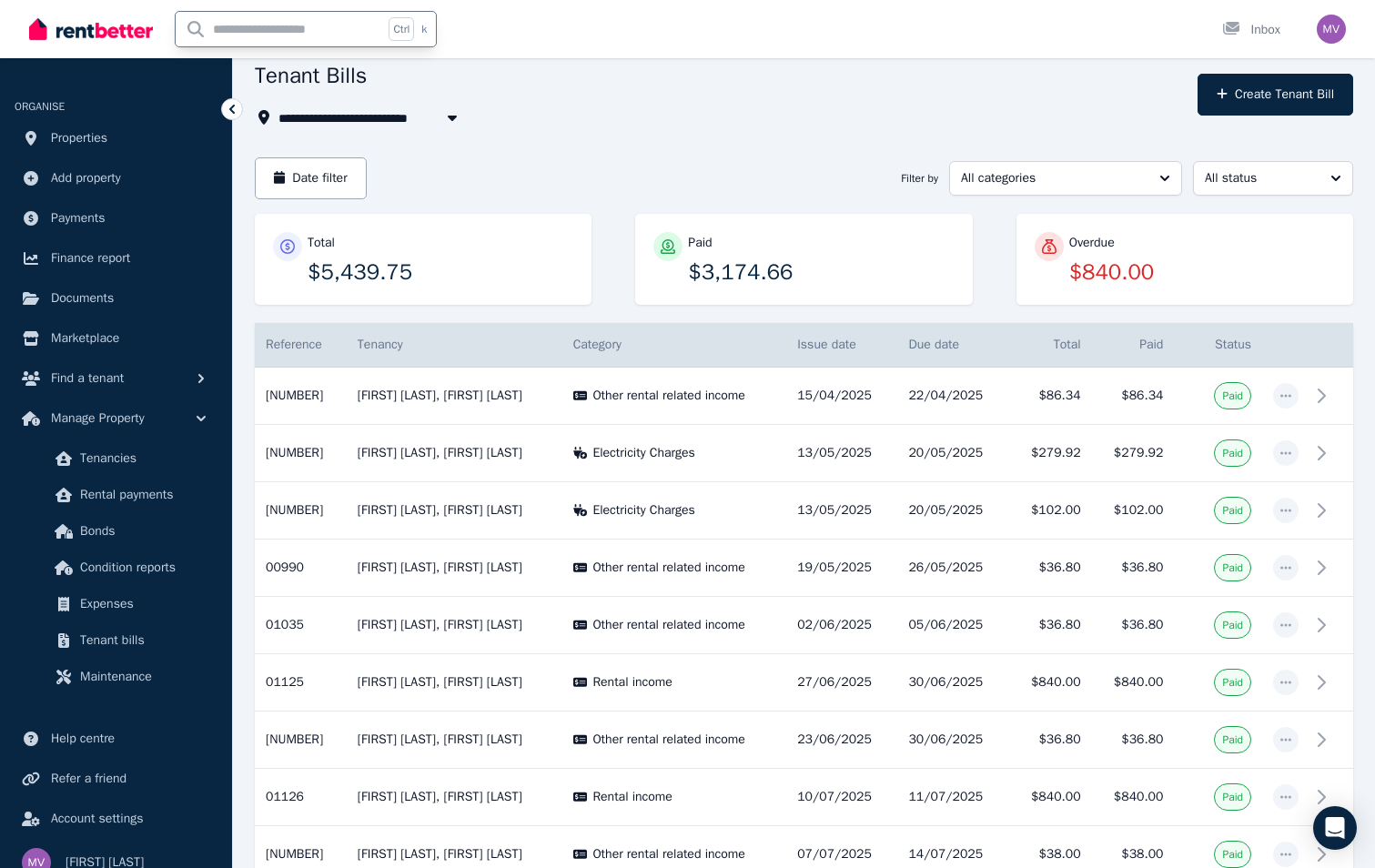 click at bounding box center [279, 29] 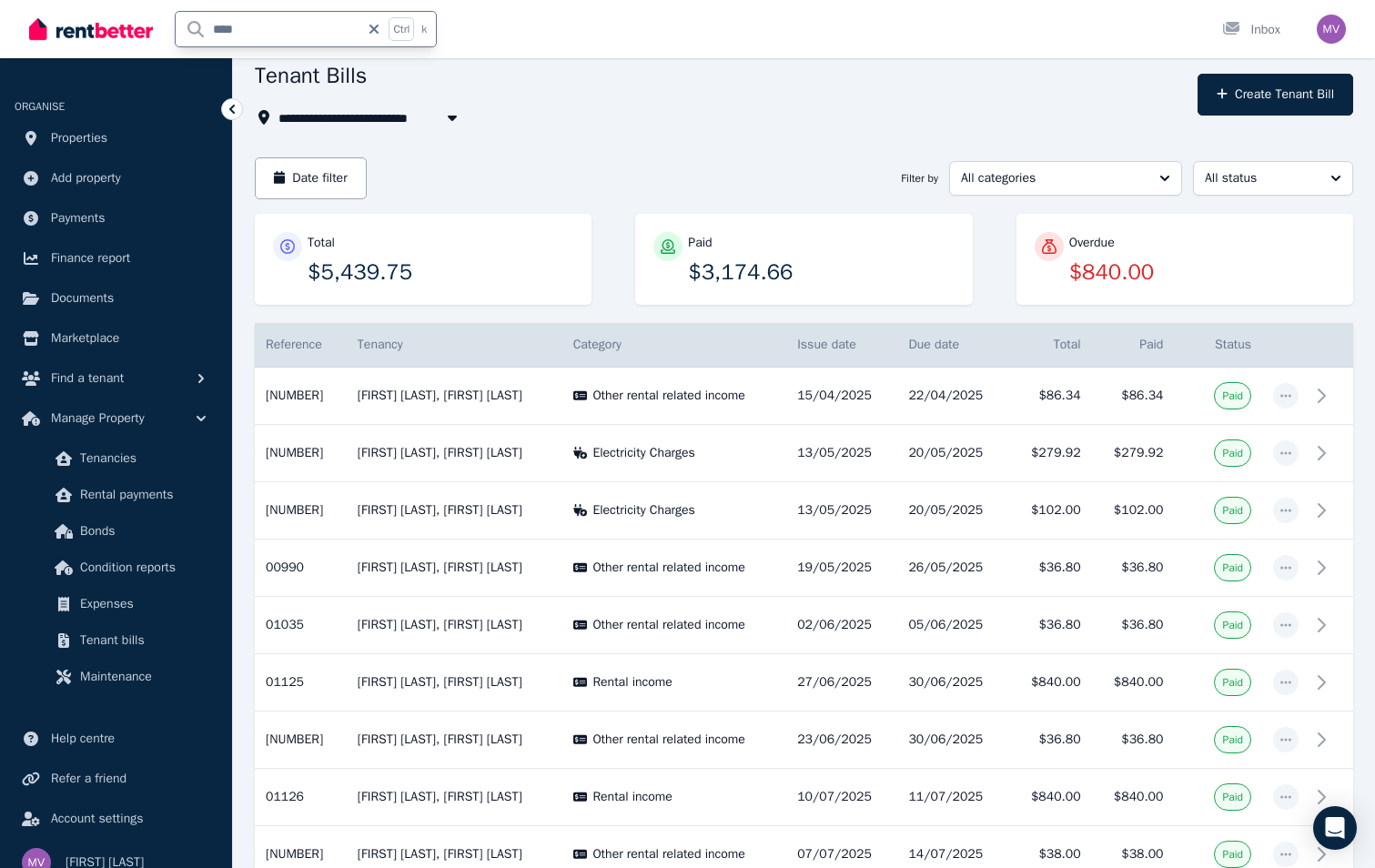 type on "*****" 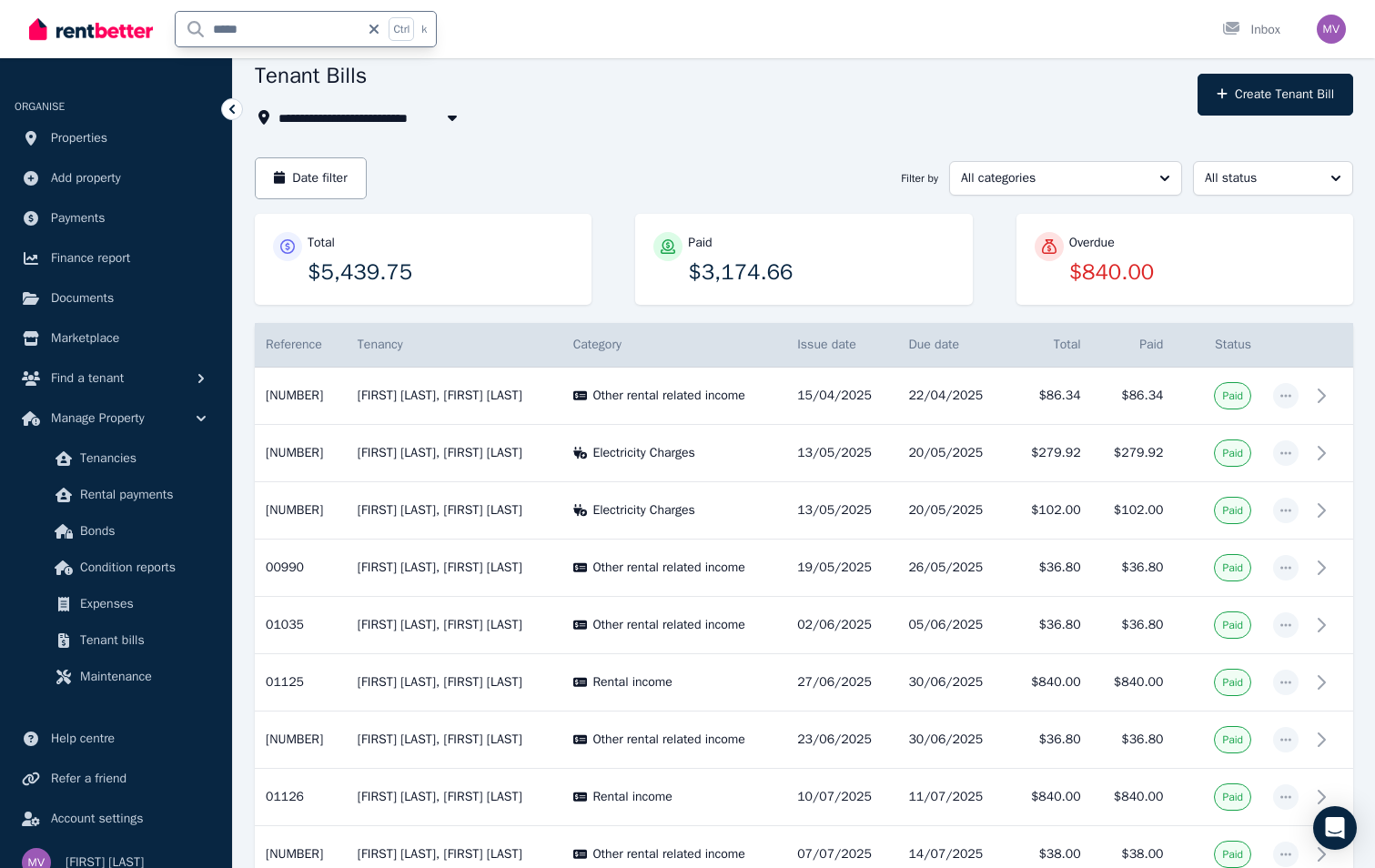scroll, scrollTop: 0, scrollLeft: 0, axis: both 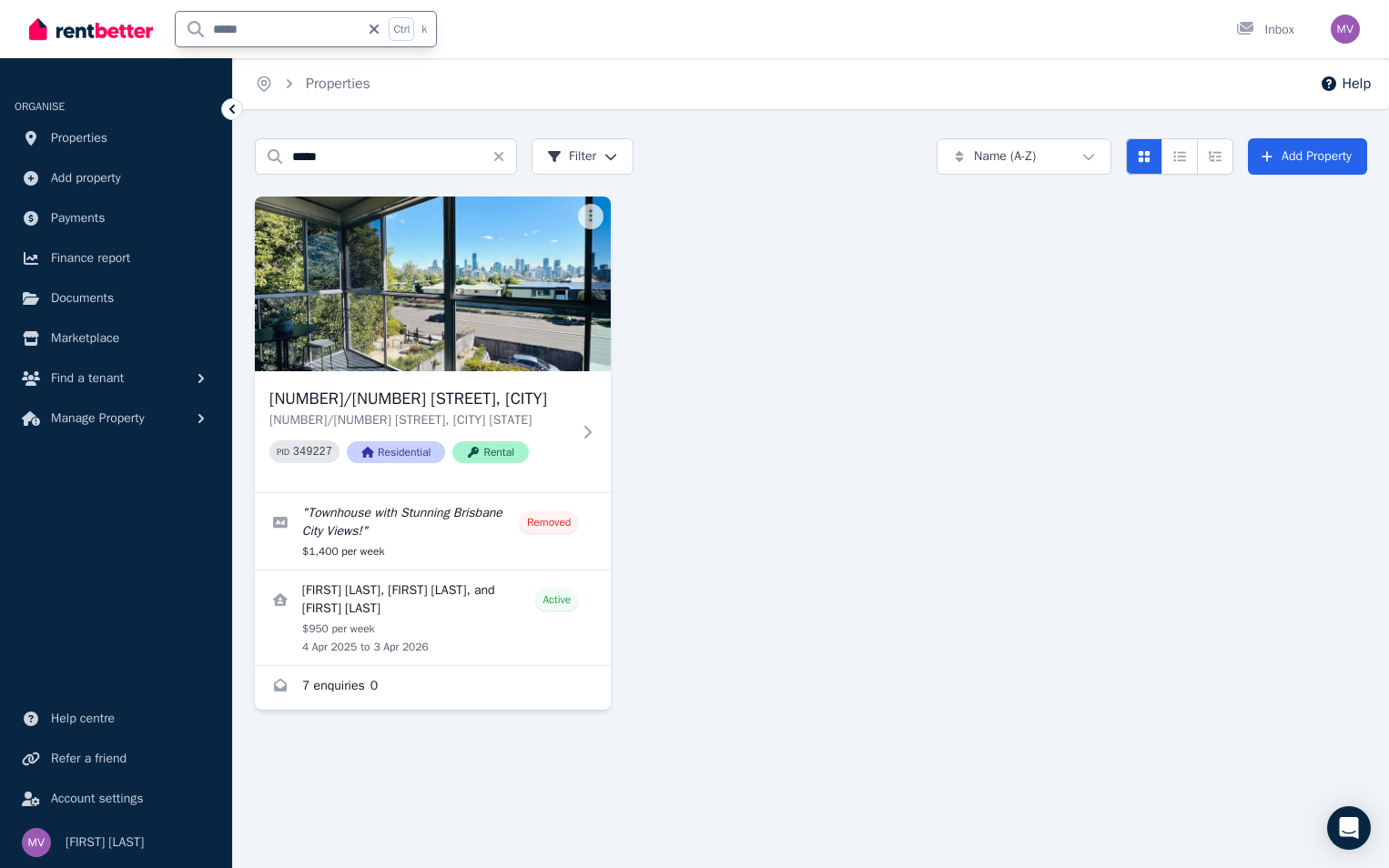 drag, startPoint x: 259, startPoint y: 38, endPoint x: 184, endPoint y: 24, distance: 76.295478 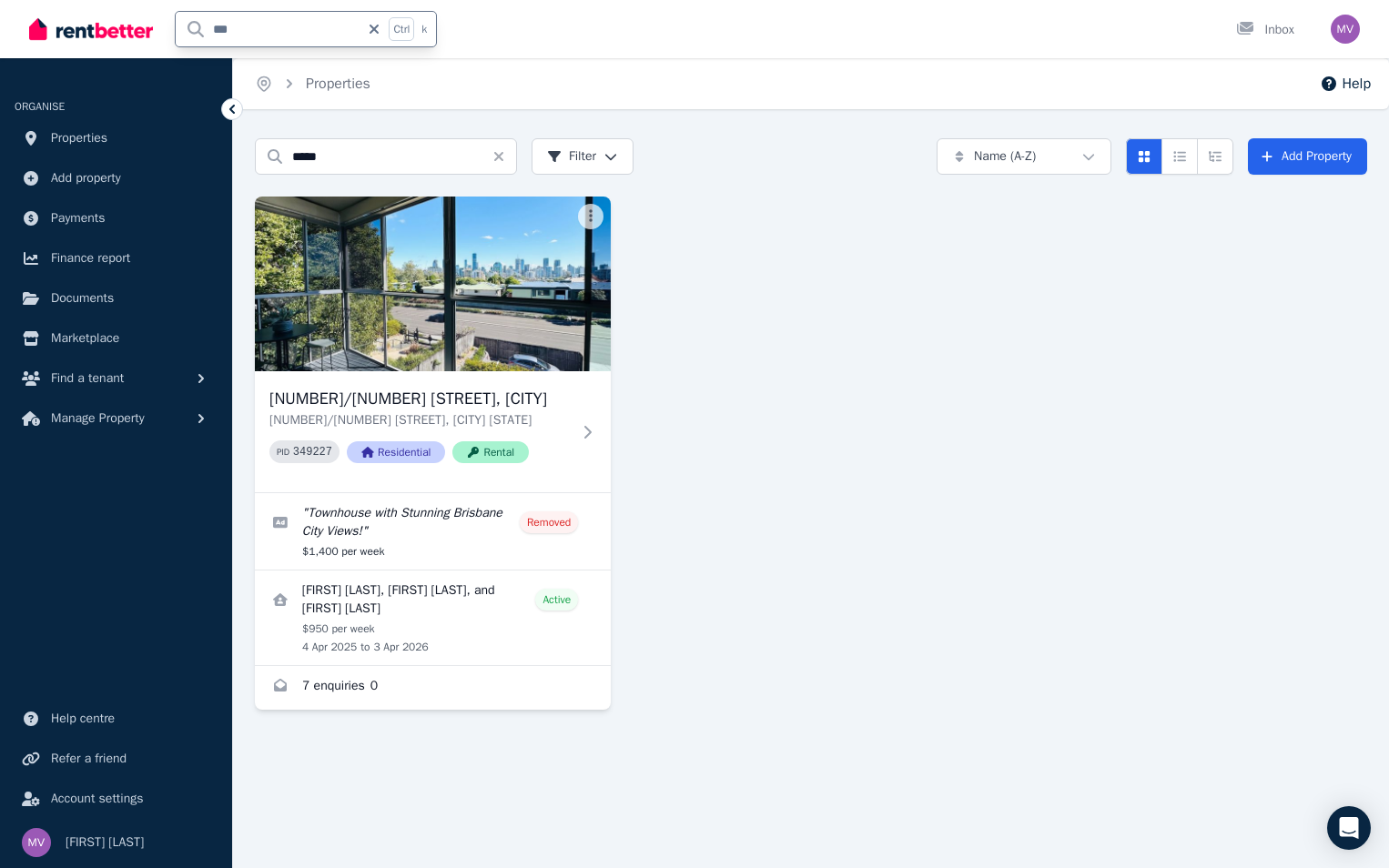 click on "***" at bounding box center (268, 29) 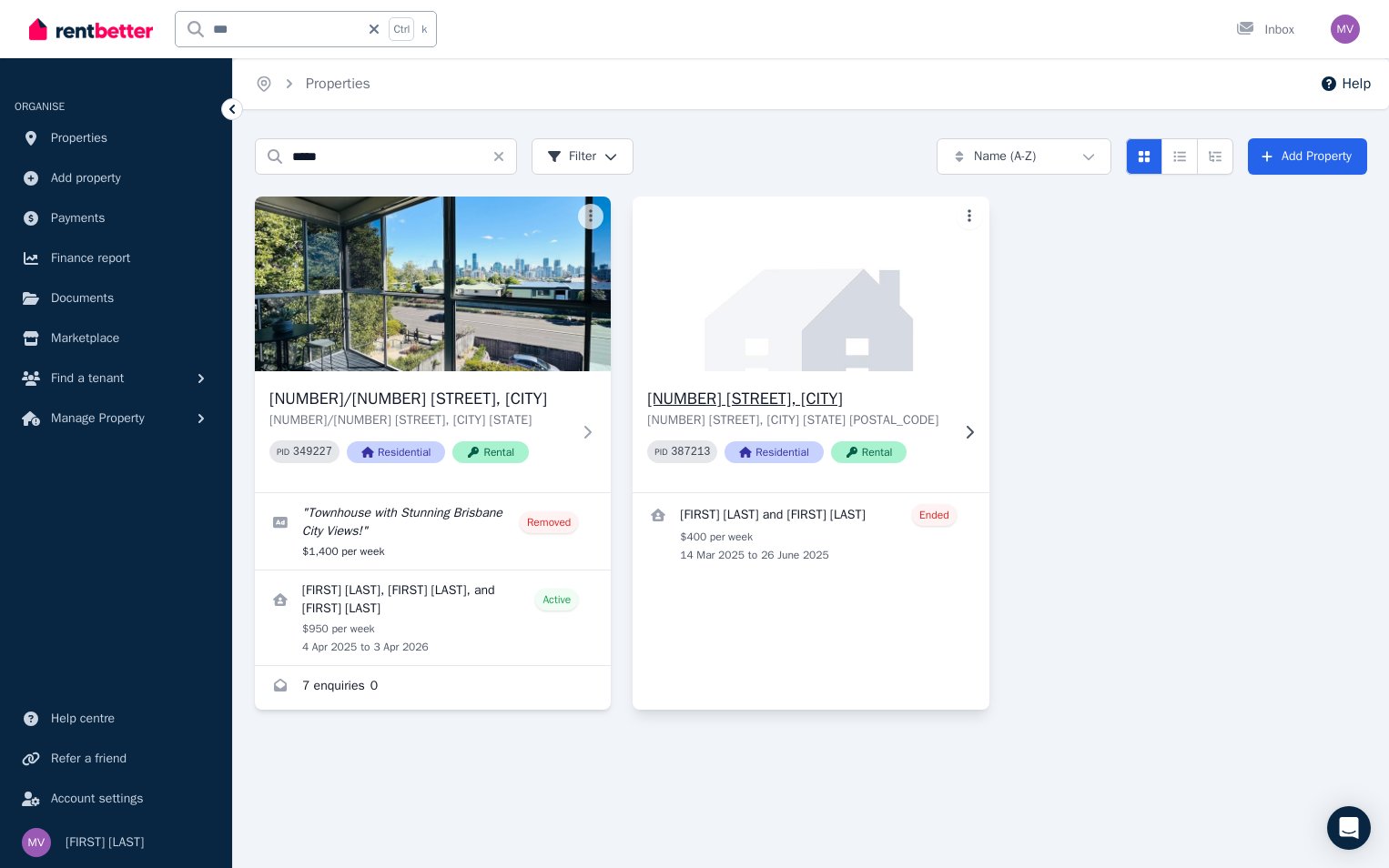 click on "[NUMBER] [STREET], [CITY]" at bounding box center [797, 399] 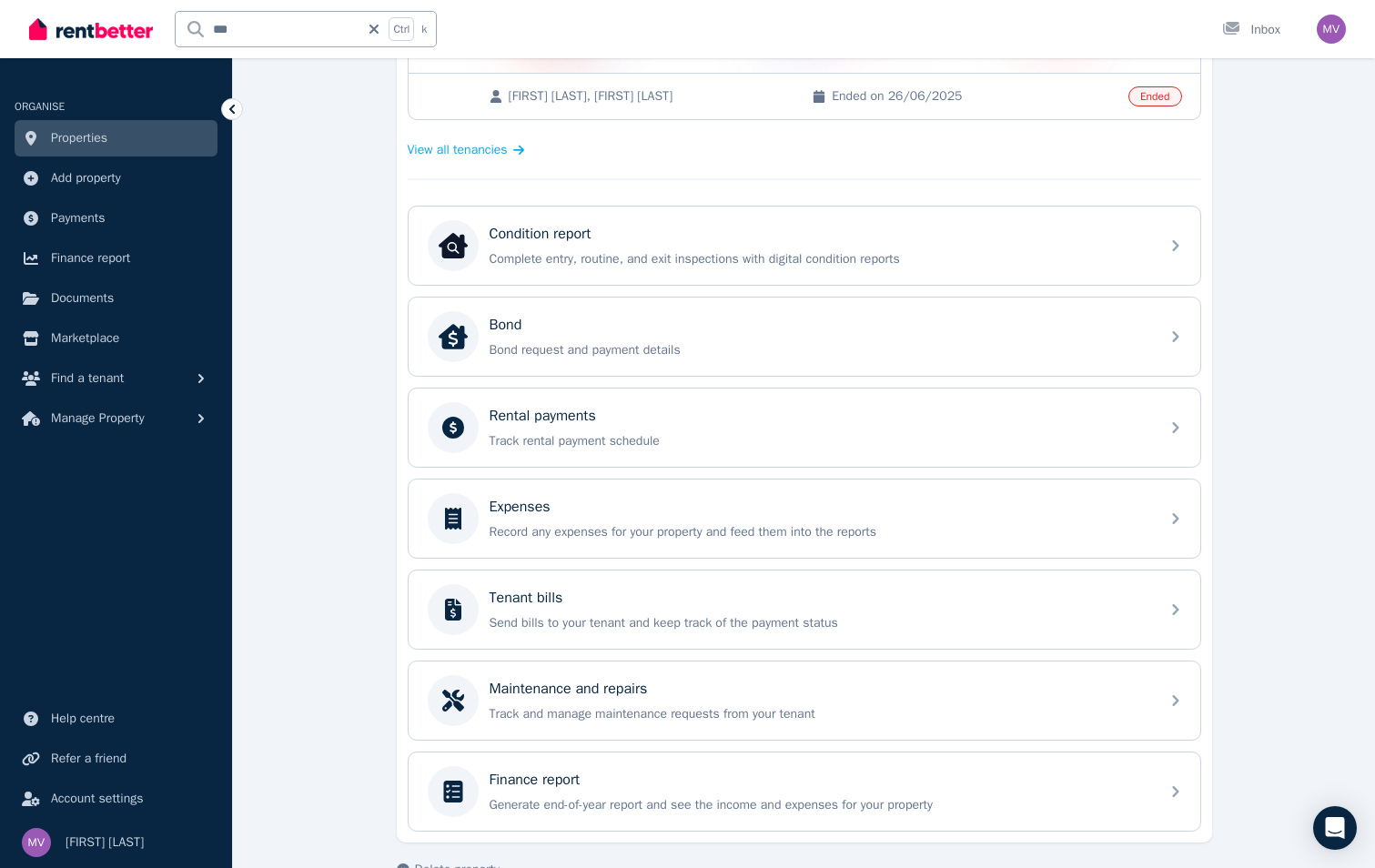scroll, scrollTop: 560, scrollLeft: 0, axis: vertical 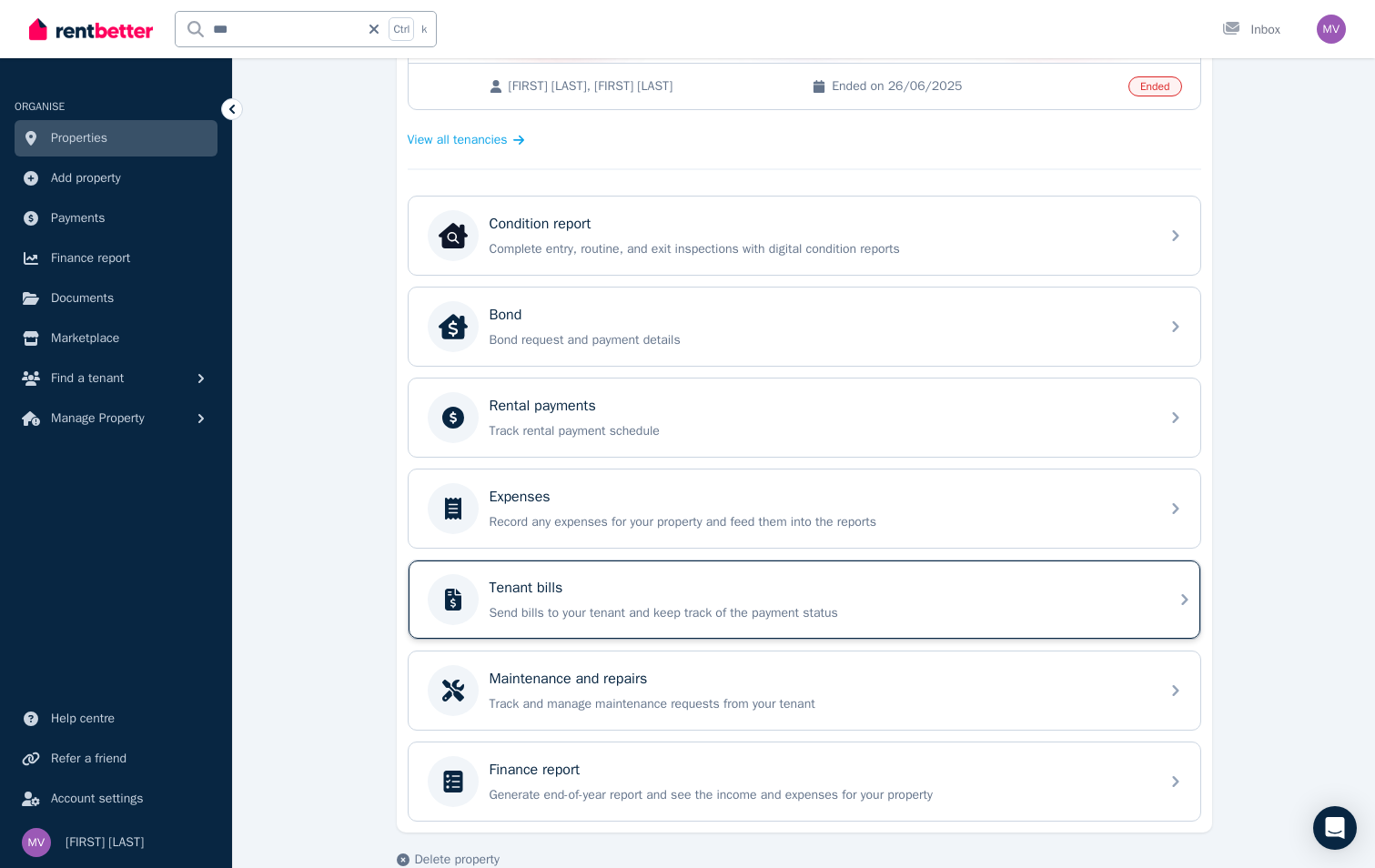 click on "Send bills to your tenant and keep track of the payment status" at bounding box center (819, 613) 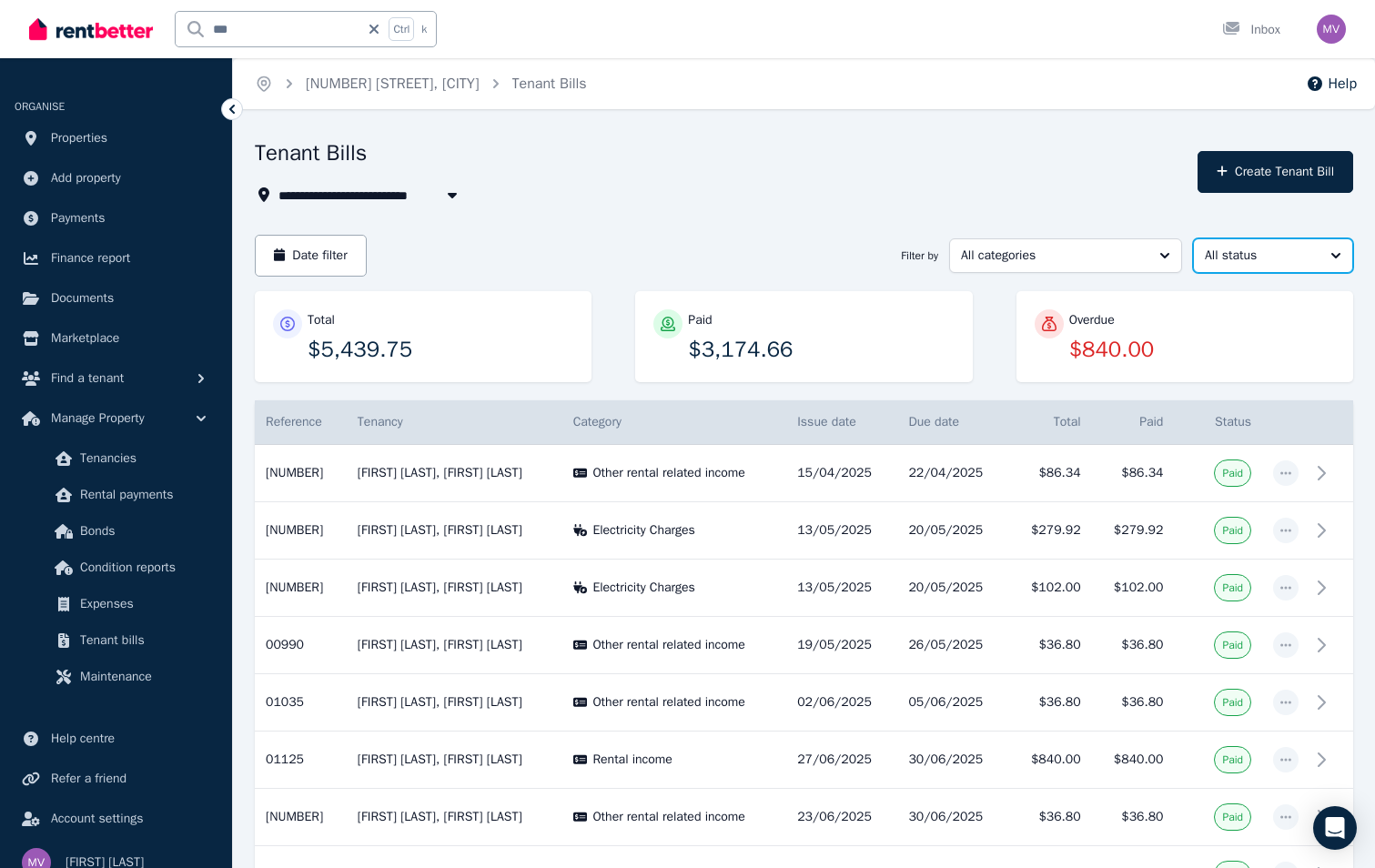 click on "All status" at bounding box center [1273, 256] 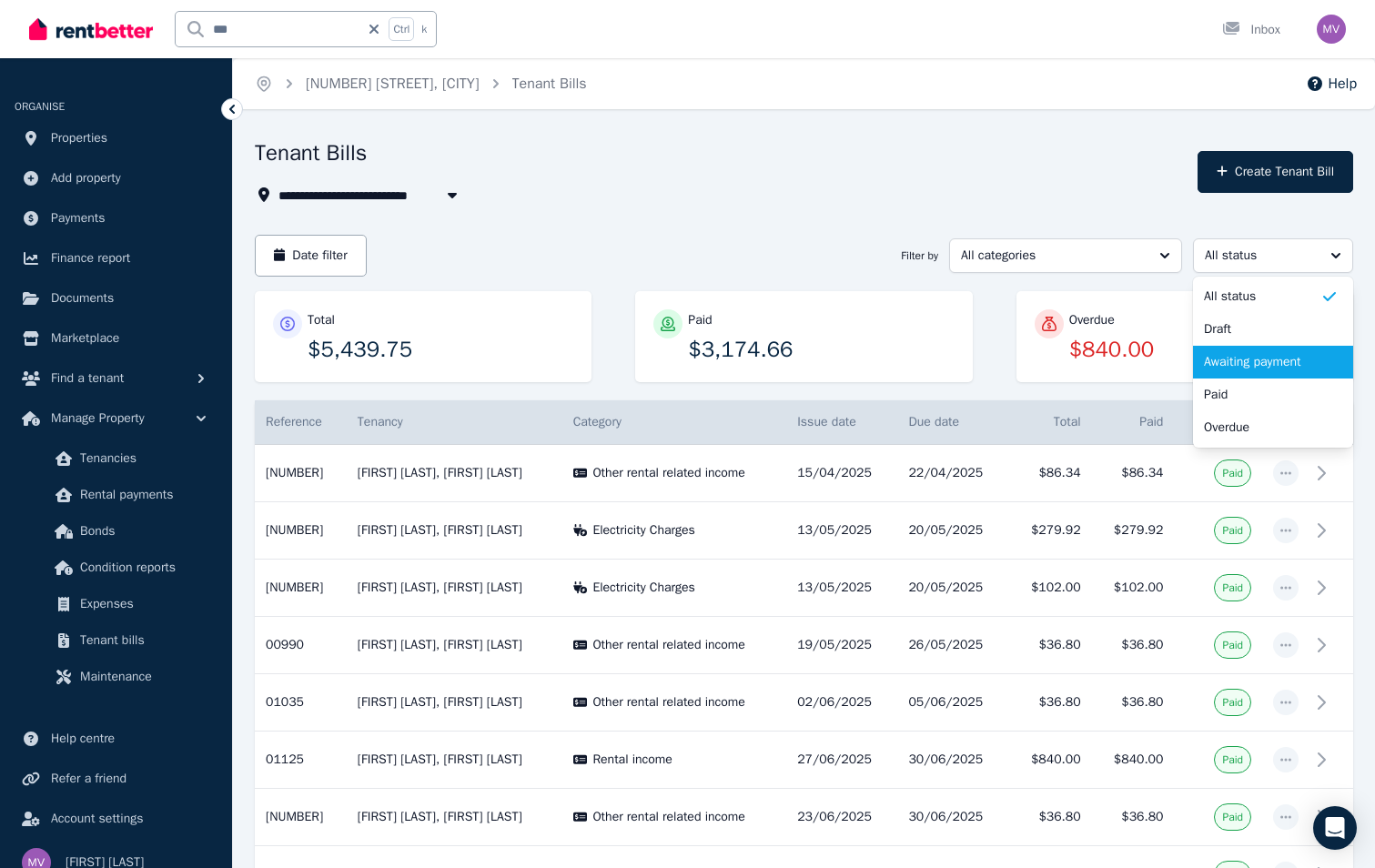 click on "Awaiting payment" at bounding box center (1262, 362) 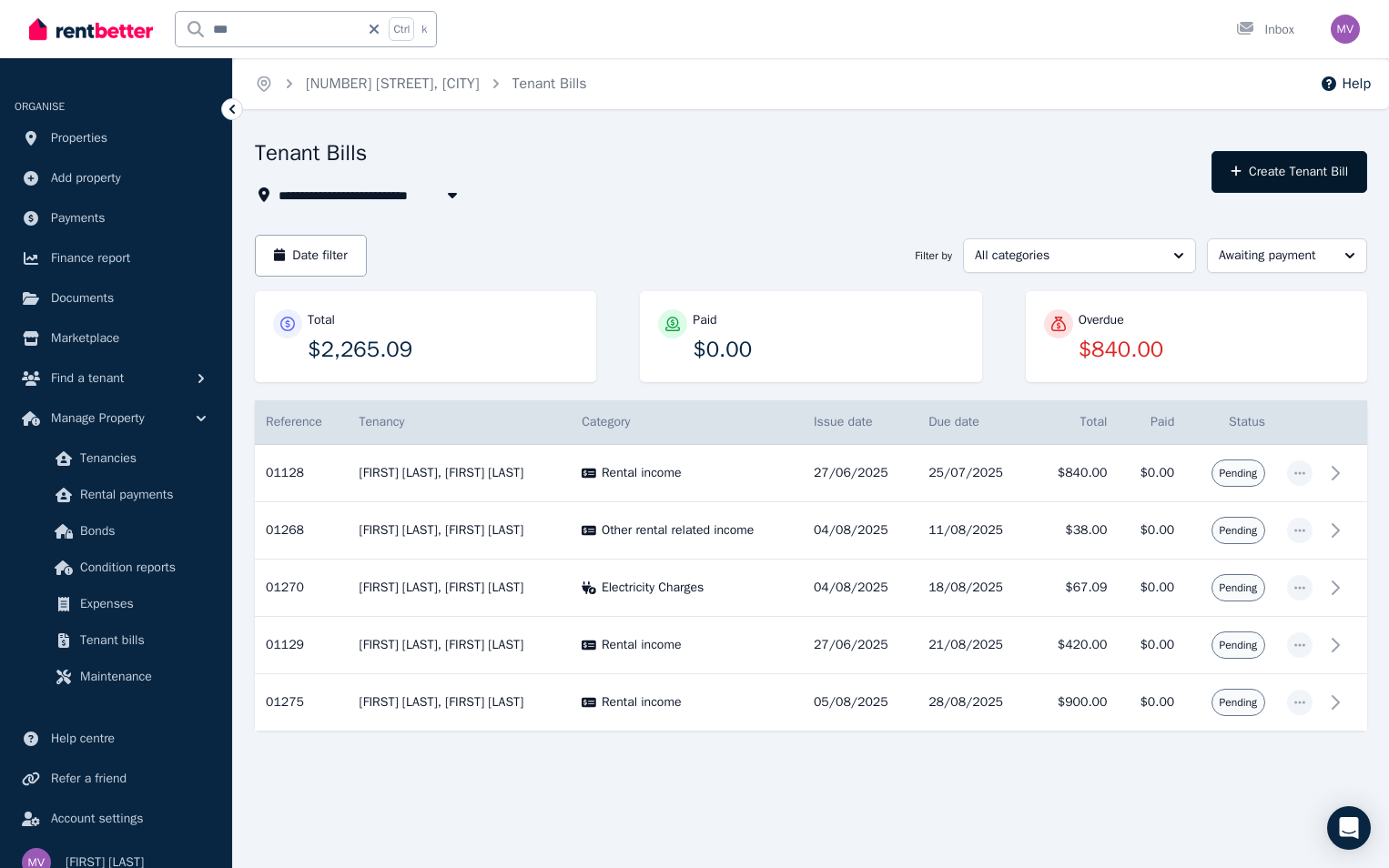 click on "Create Tenant Bill" at bounding box center [1289, 172] 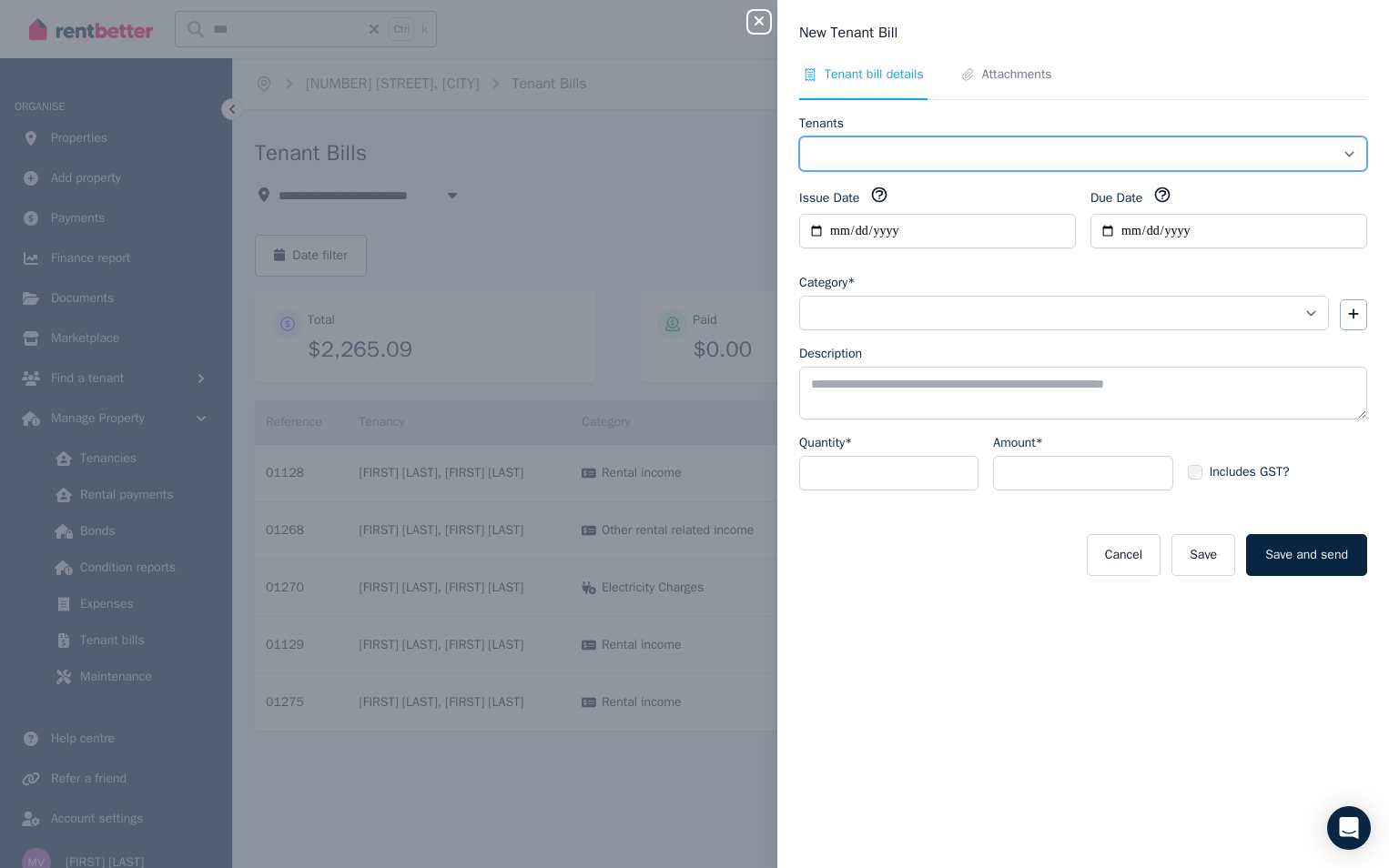 click on "**********" at bounding box center [1083, 154] 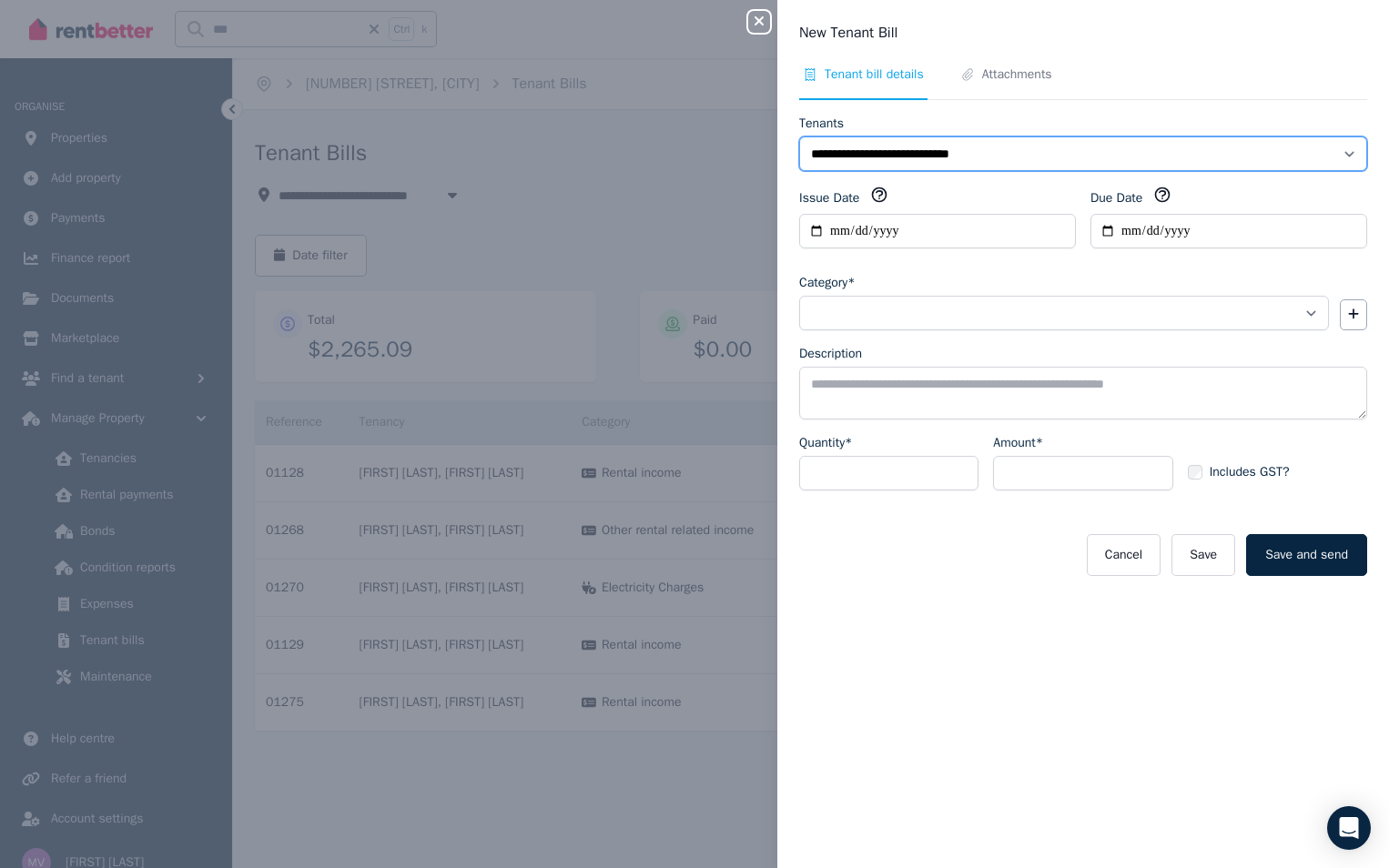 click on "**********" at bounding box center [1083, 154] 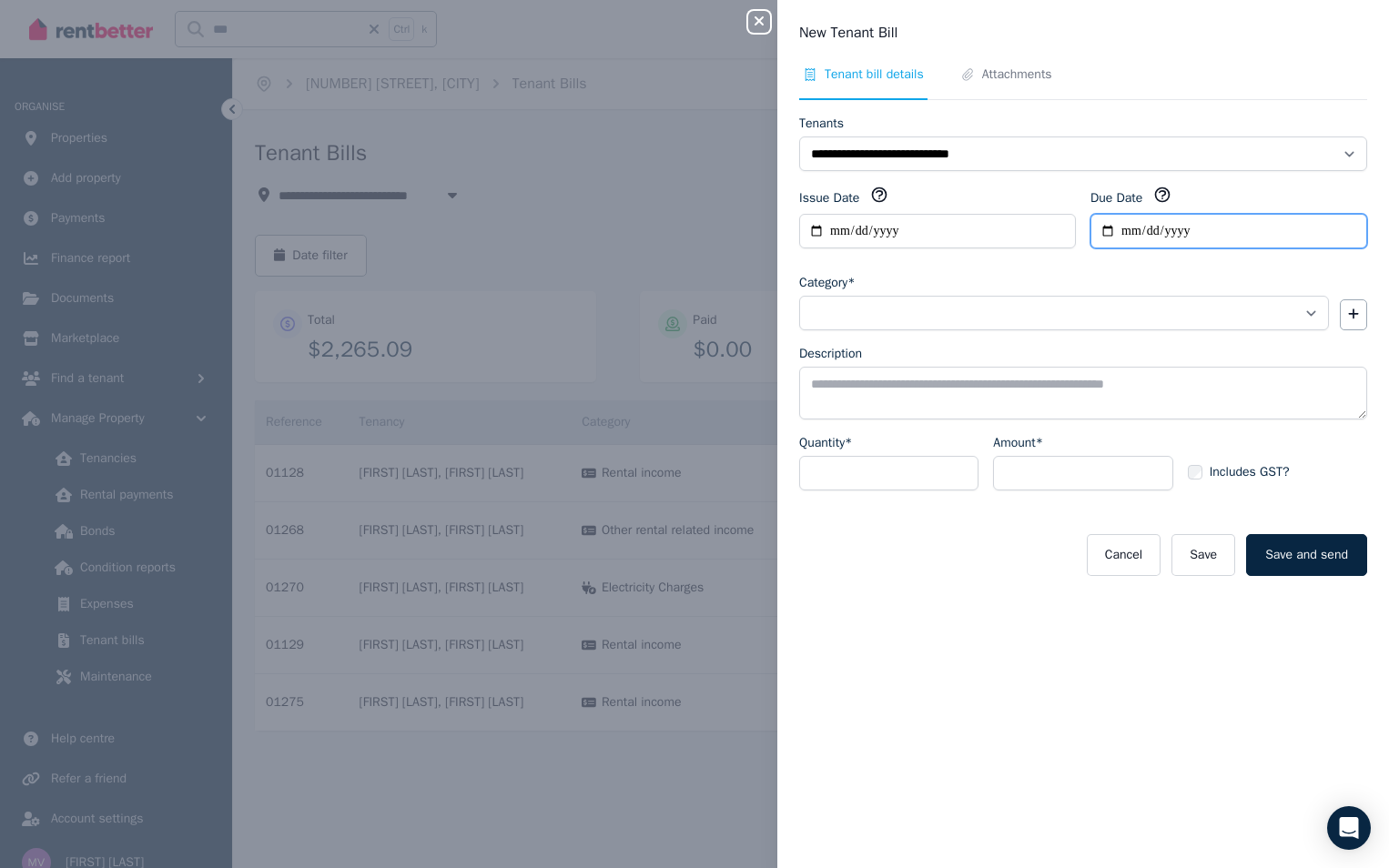 click on "Due Date" at bounding box center [1229, 231] 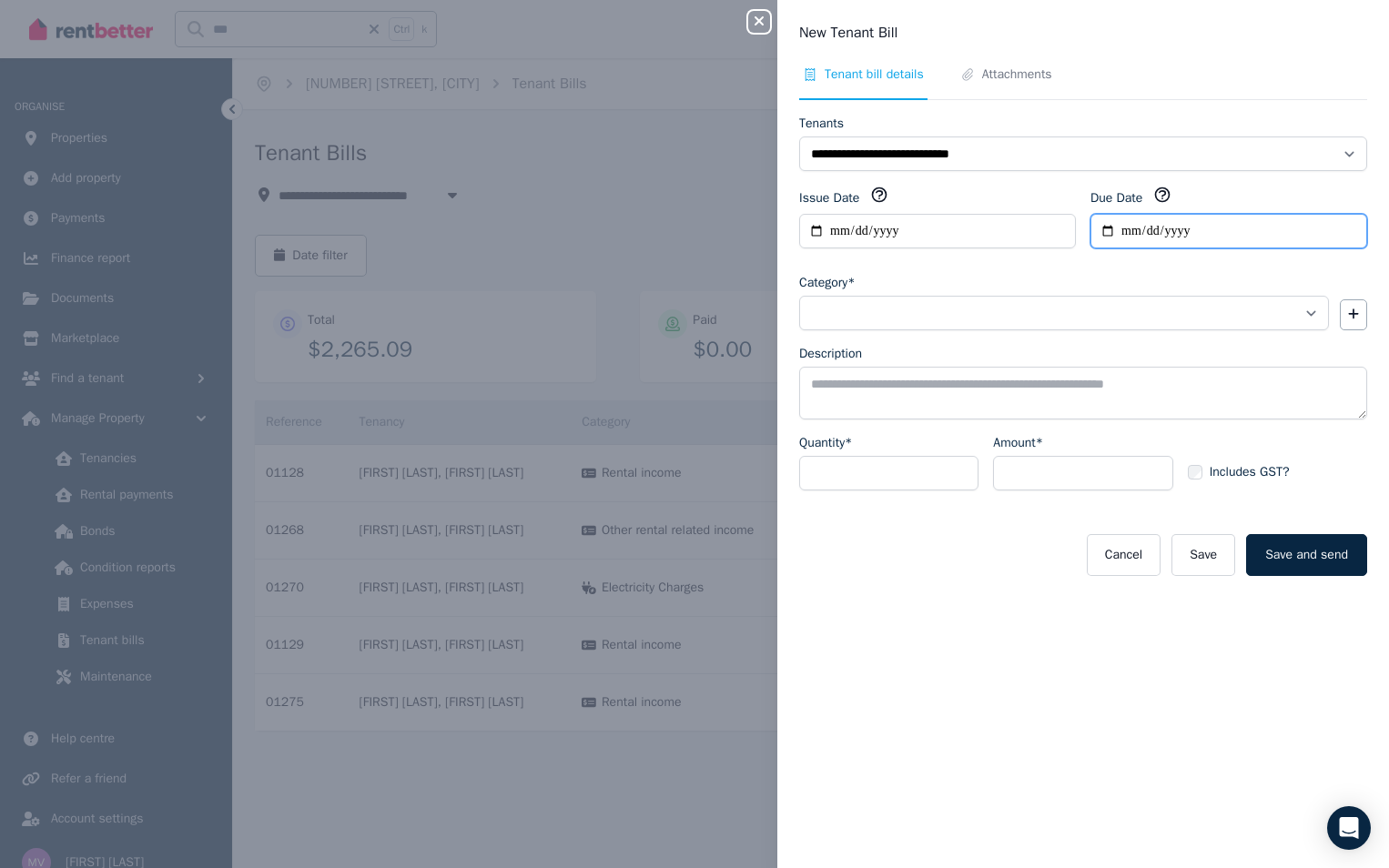 type on "**********" 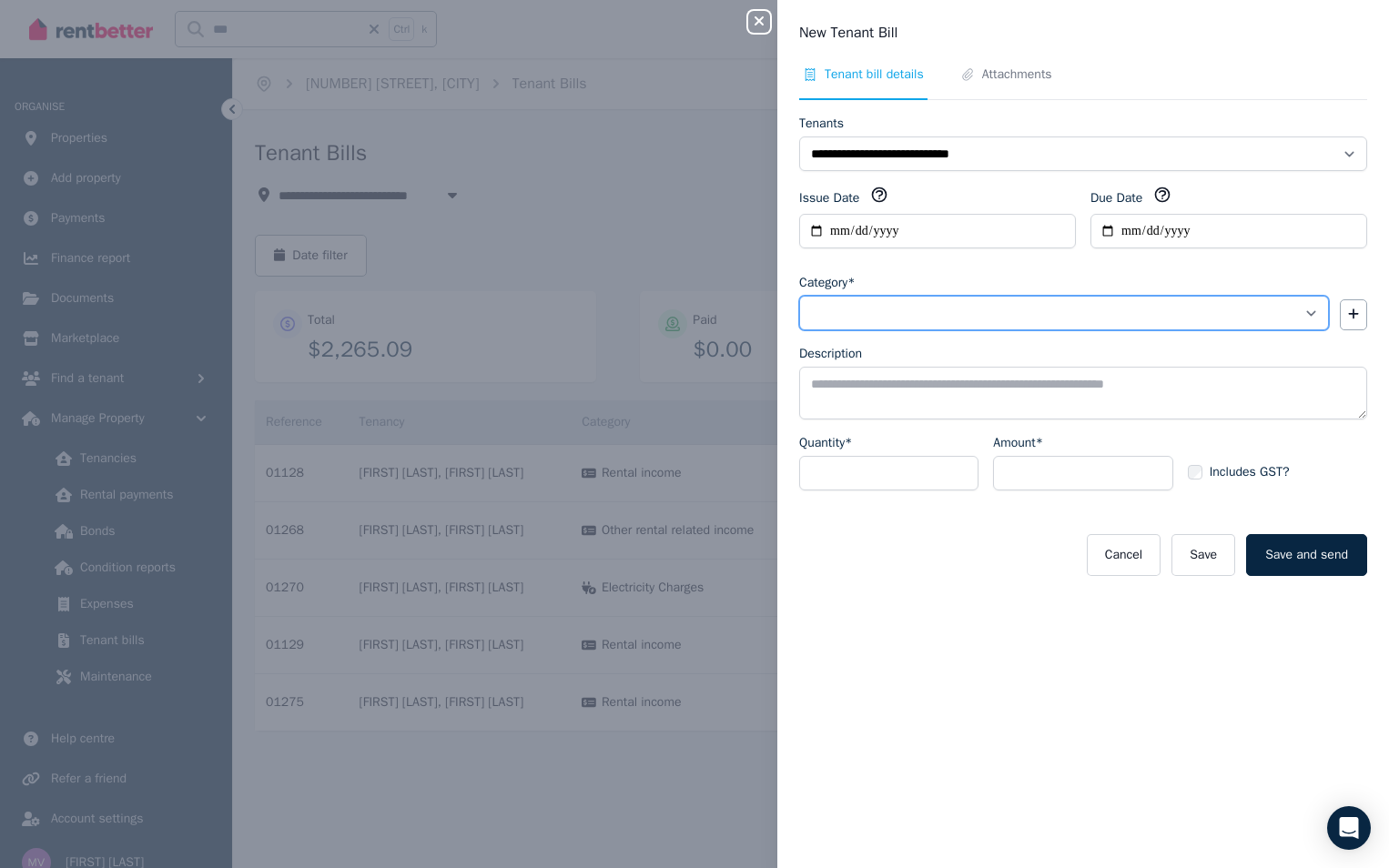 click on "**********" at bounding box center [1064, 313] 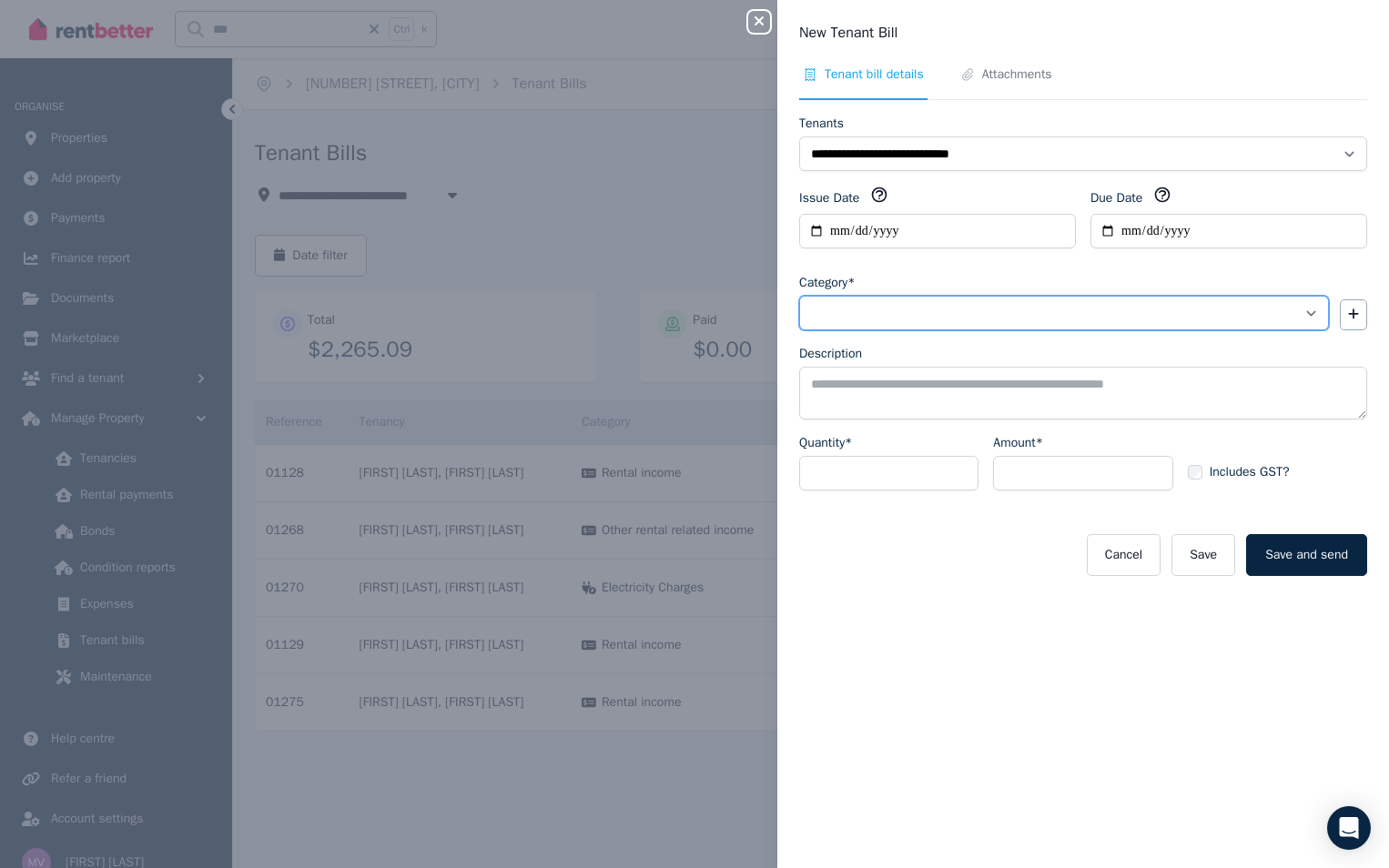 select on "**********" 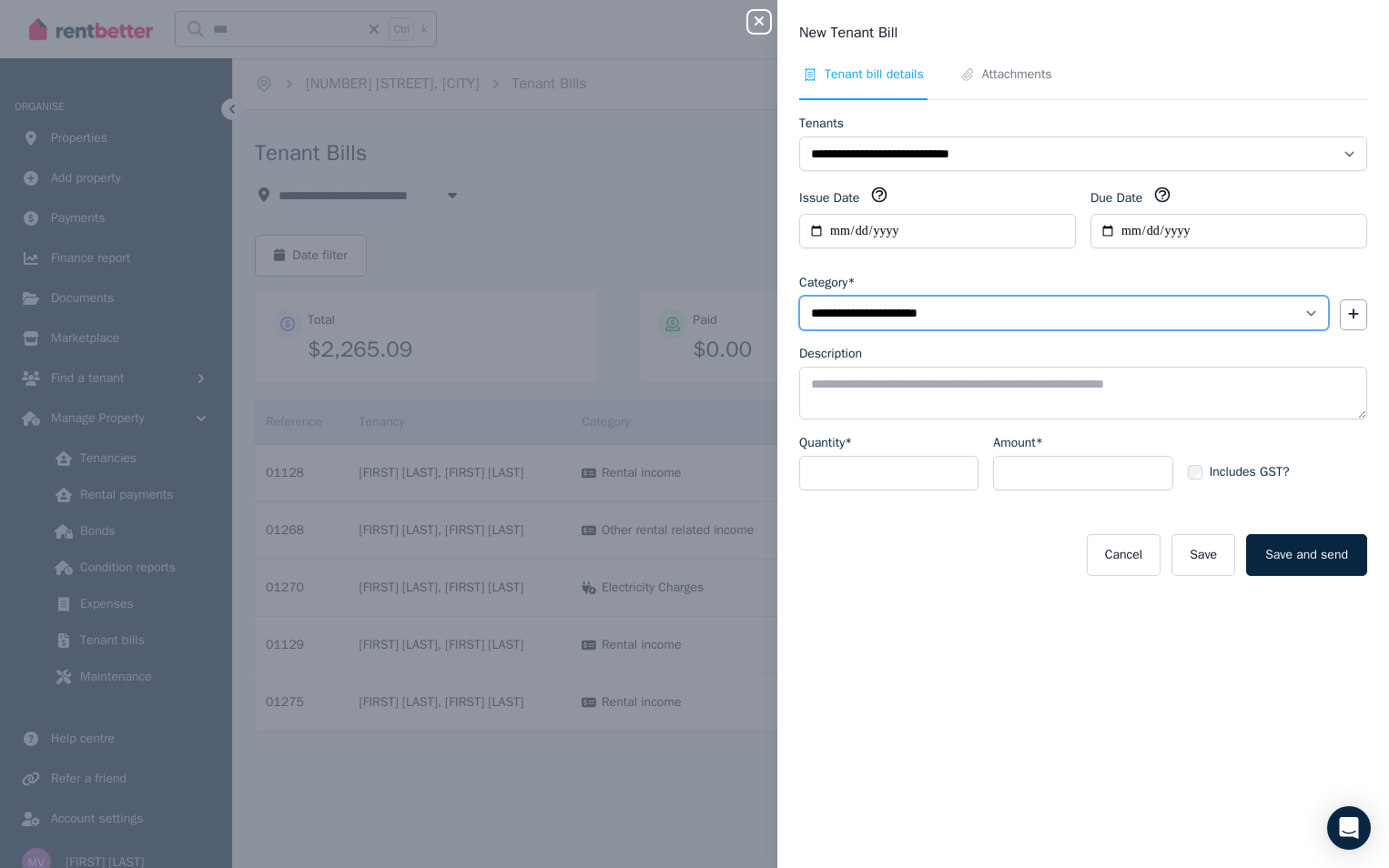 click on "**********" at bounding box center (1064, 313) 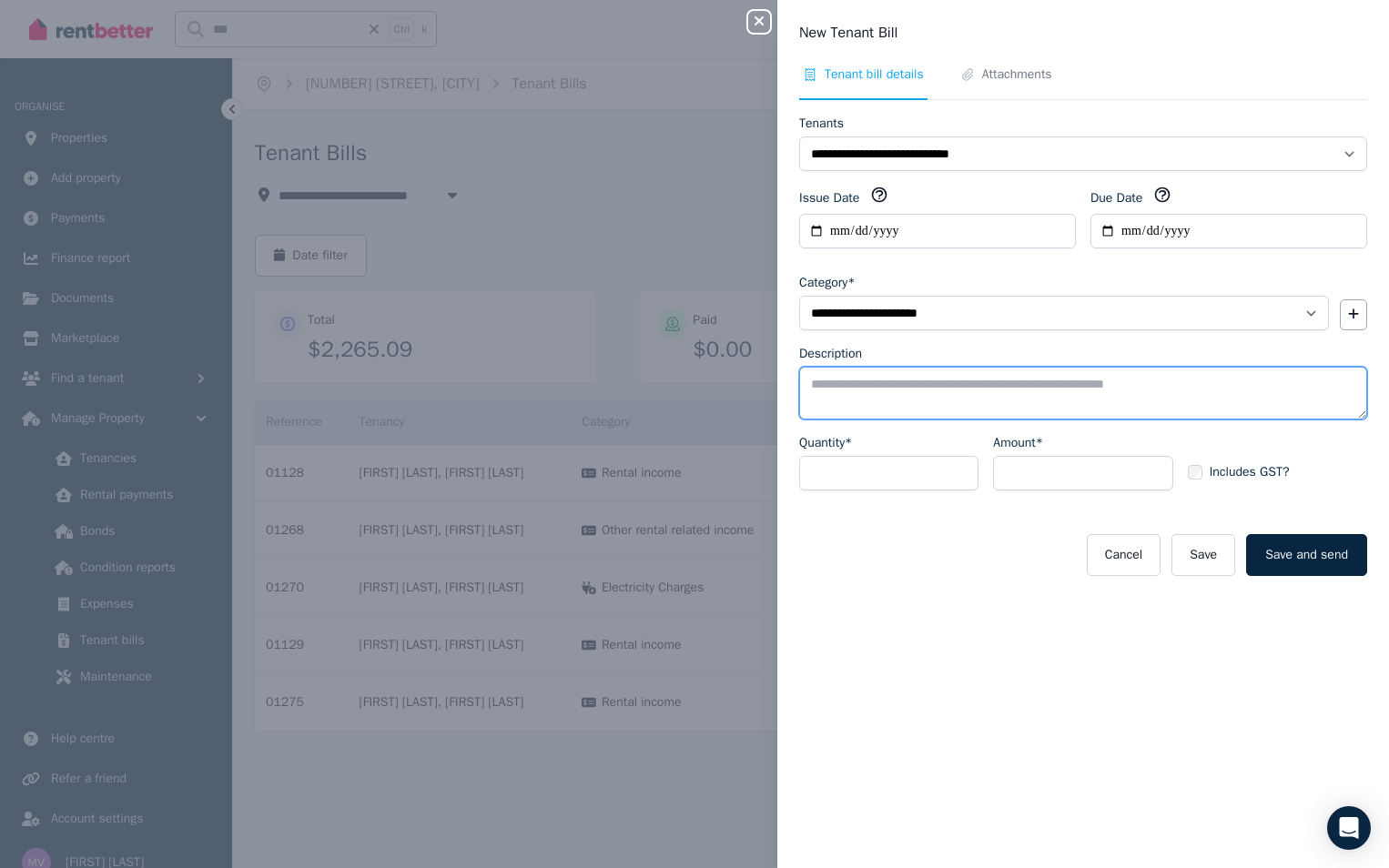 click on "Description" at bounding box center (1083, 393) 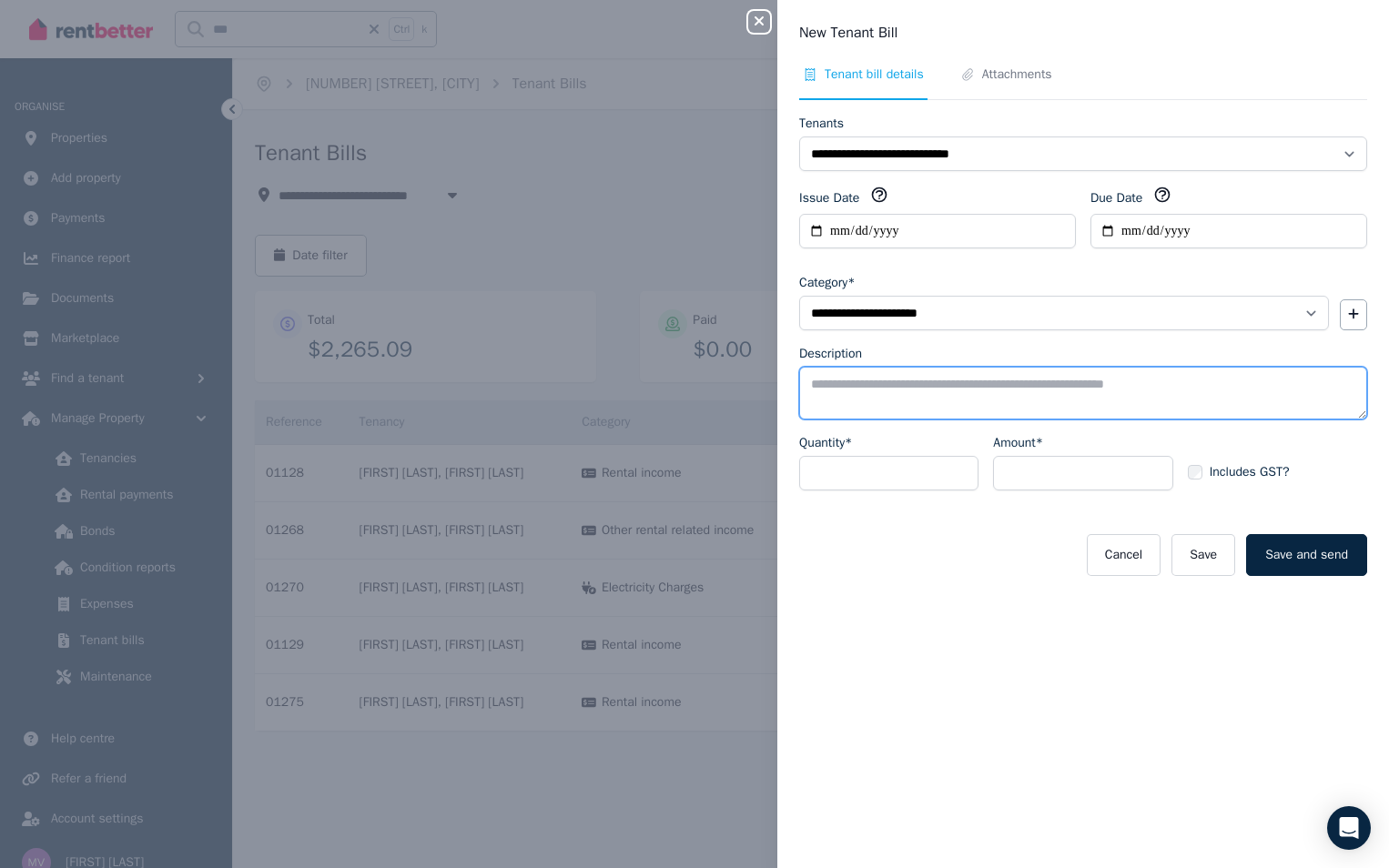 paste on "**********" 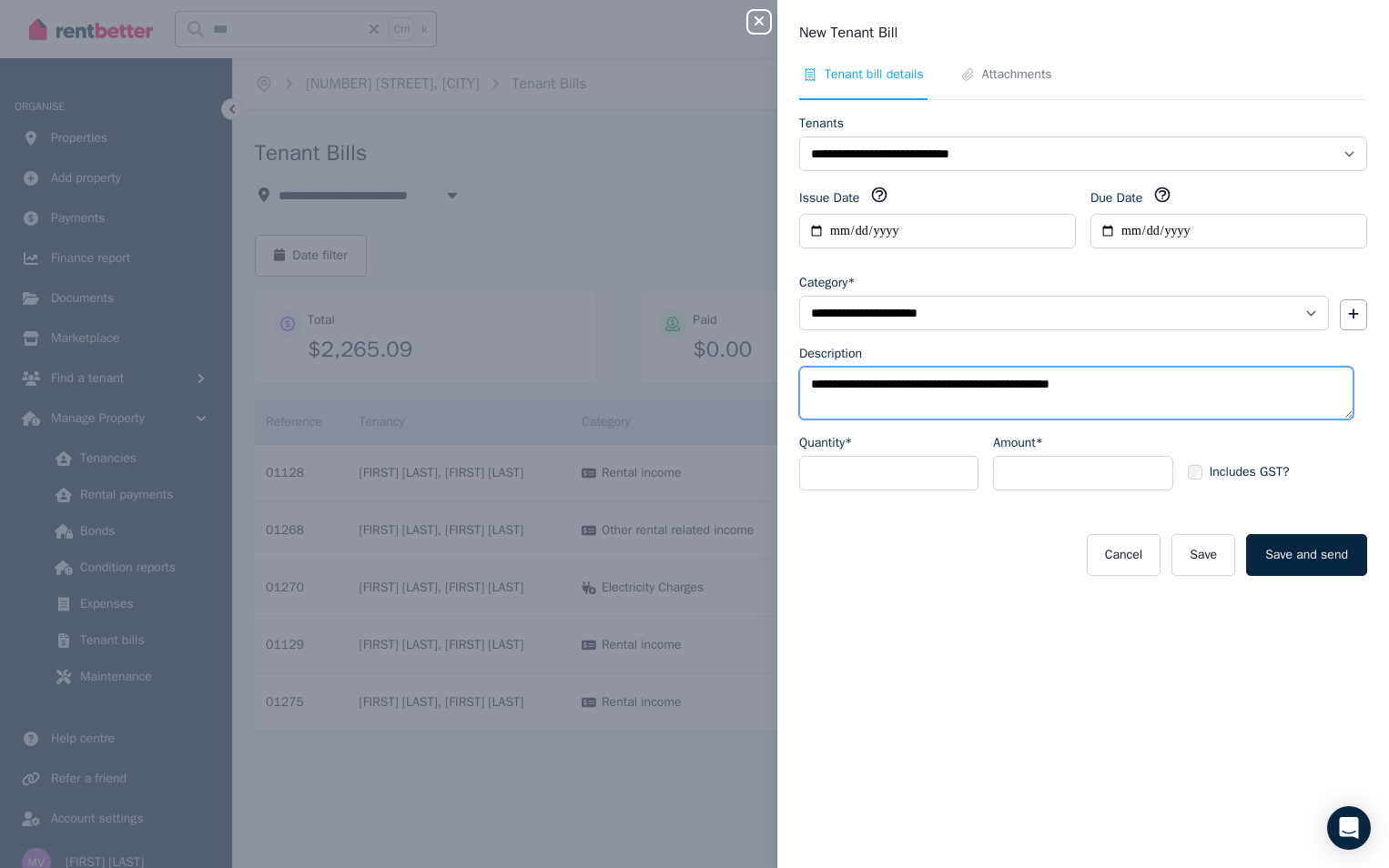 drag, startPoint x: 842, startPoint y: 383, endPoint x: 933, endPoint y: 382, distance: 91.005 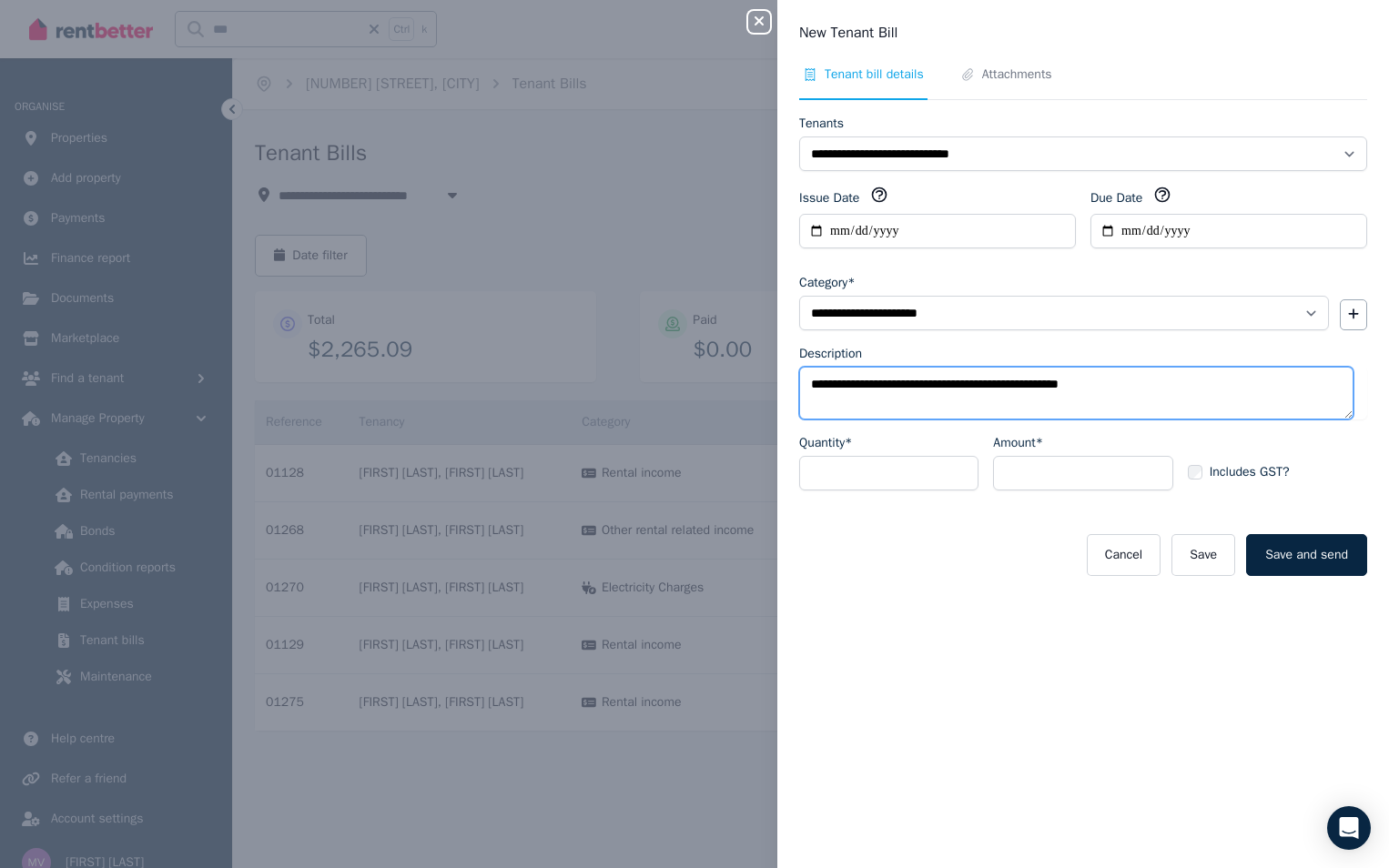 type on "**********" 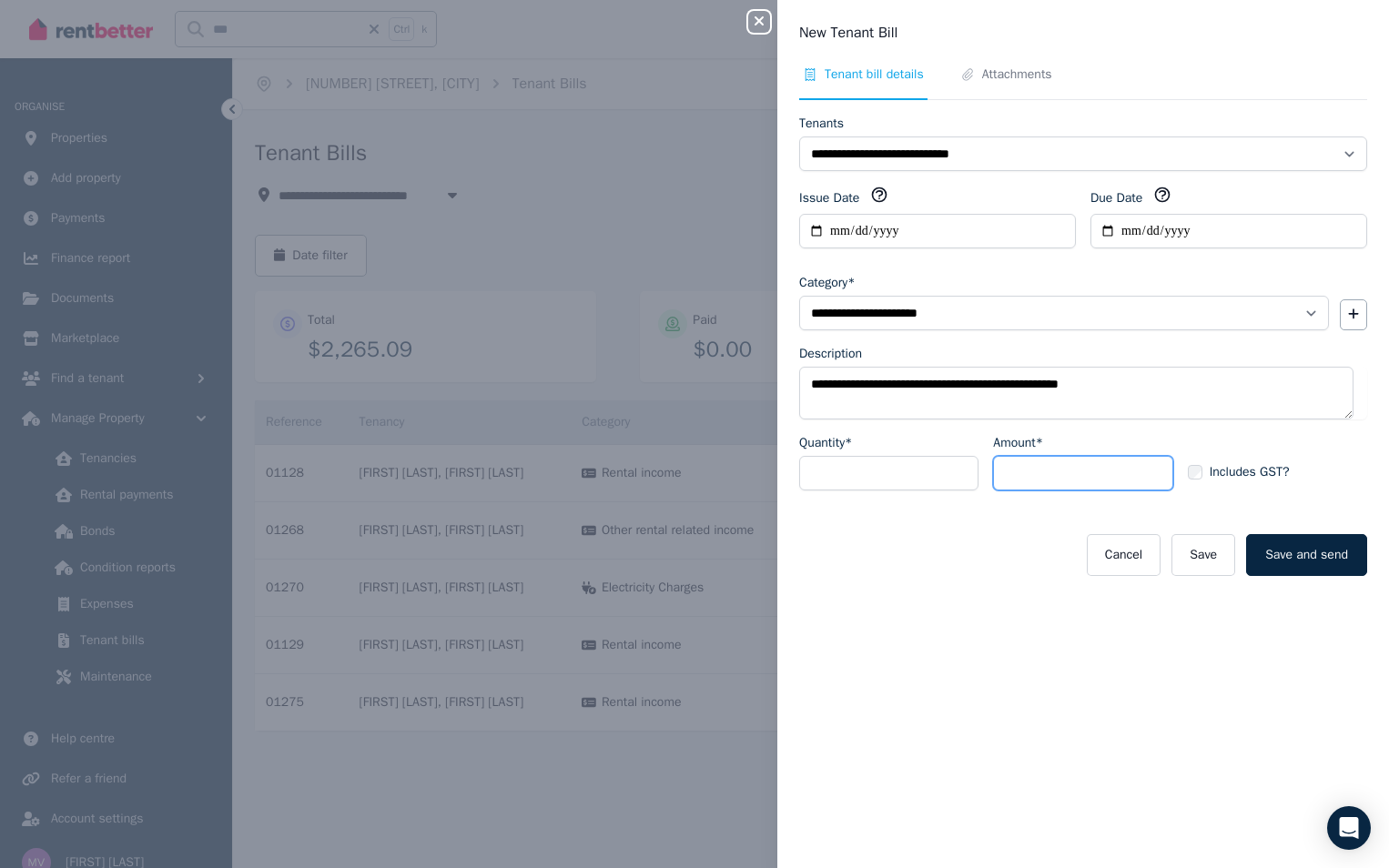 click on "Amount*" at bounding box center [1082, 473] 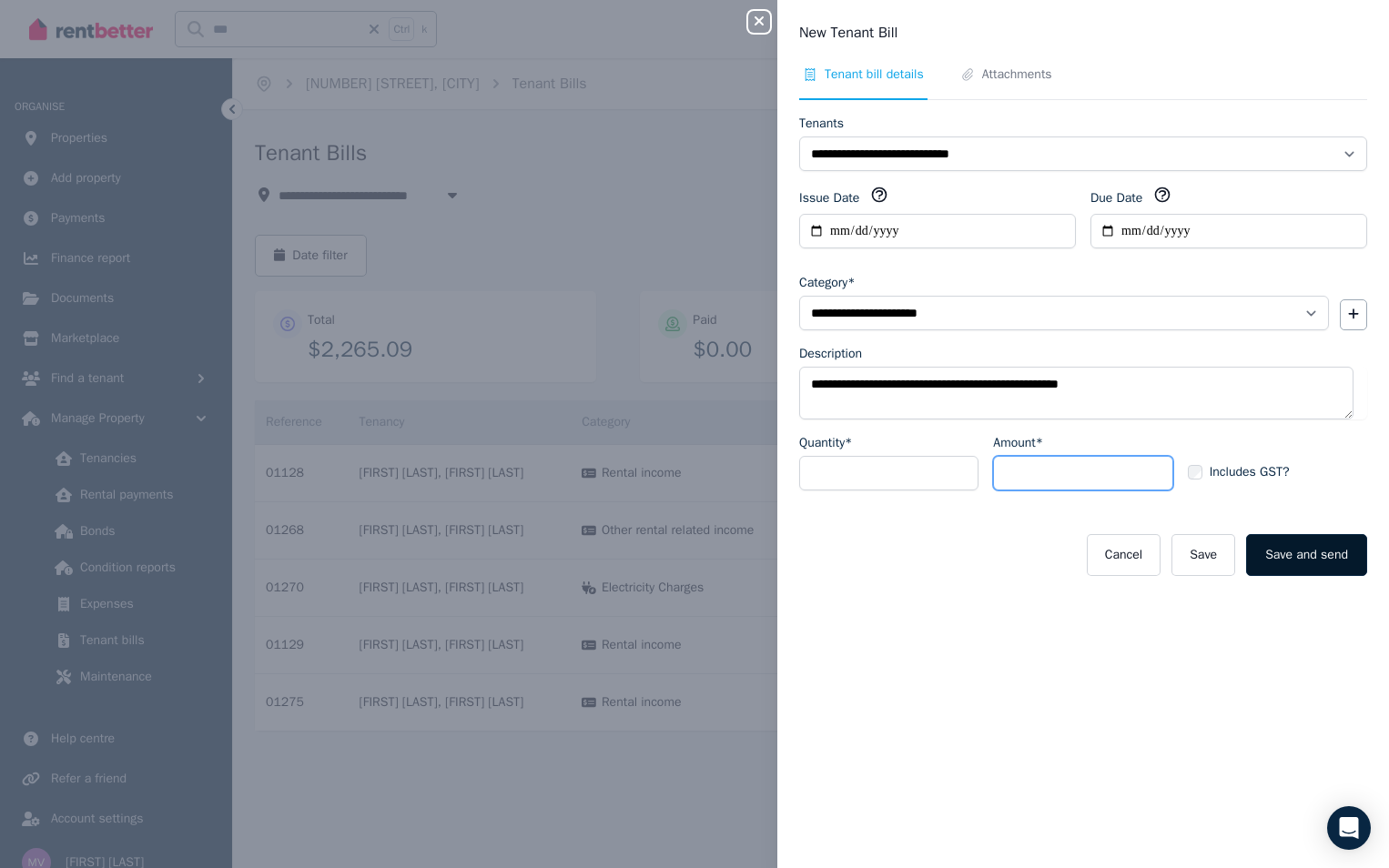 type on "***" 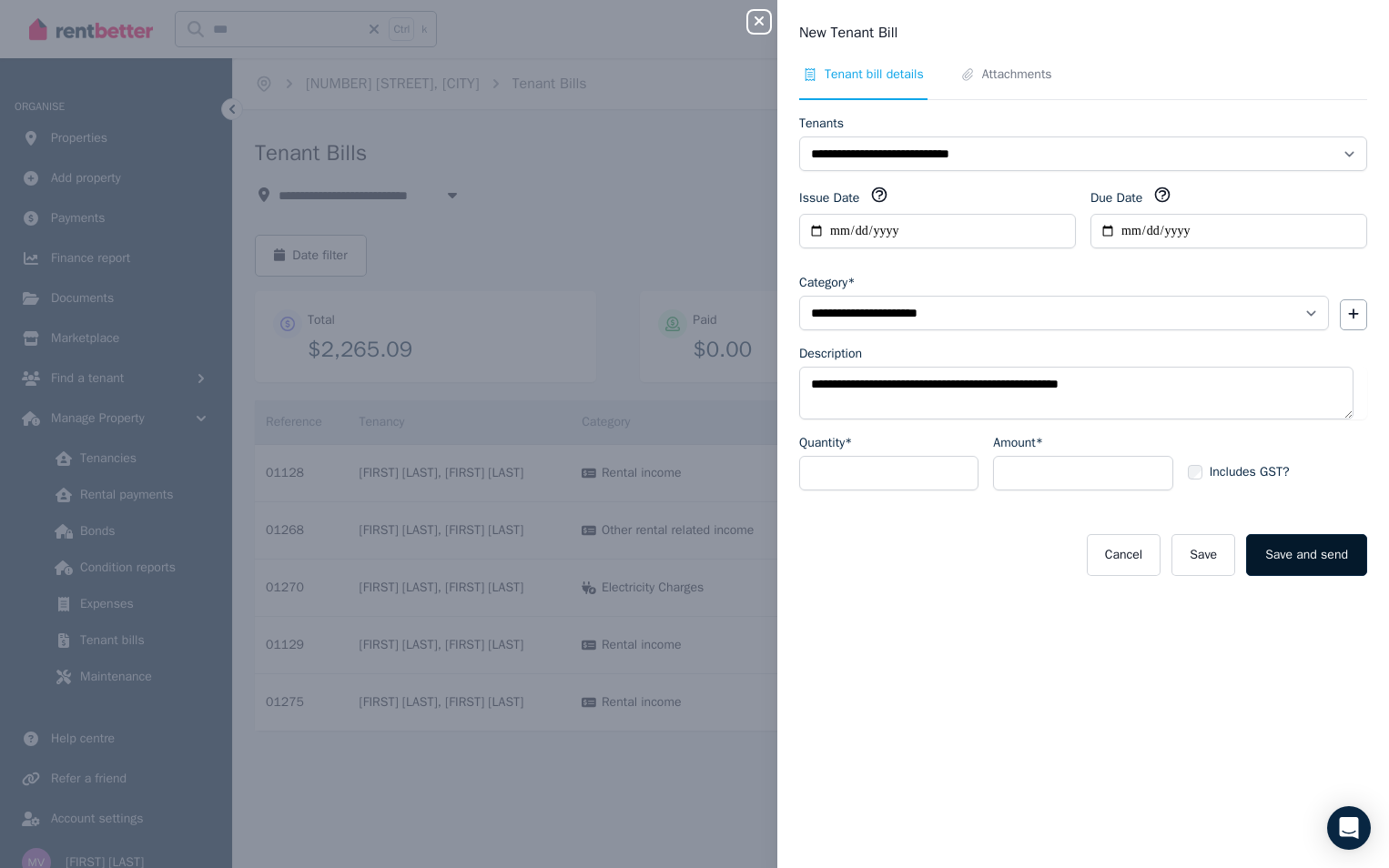 click on "Save and send" at bounding box center [1306, 555] 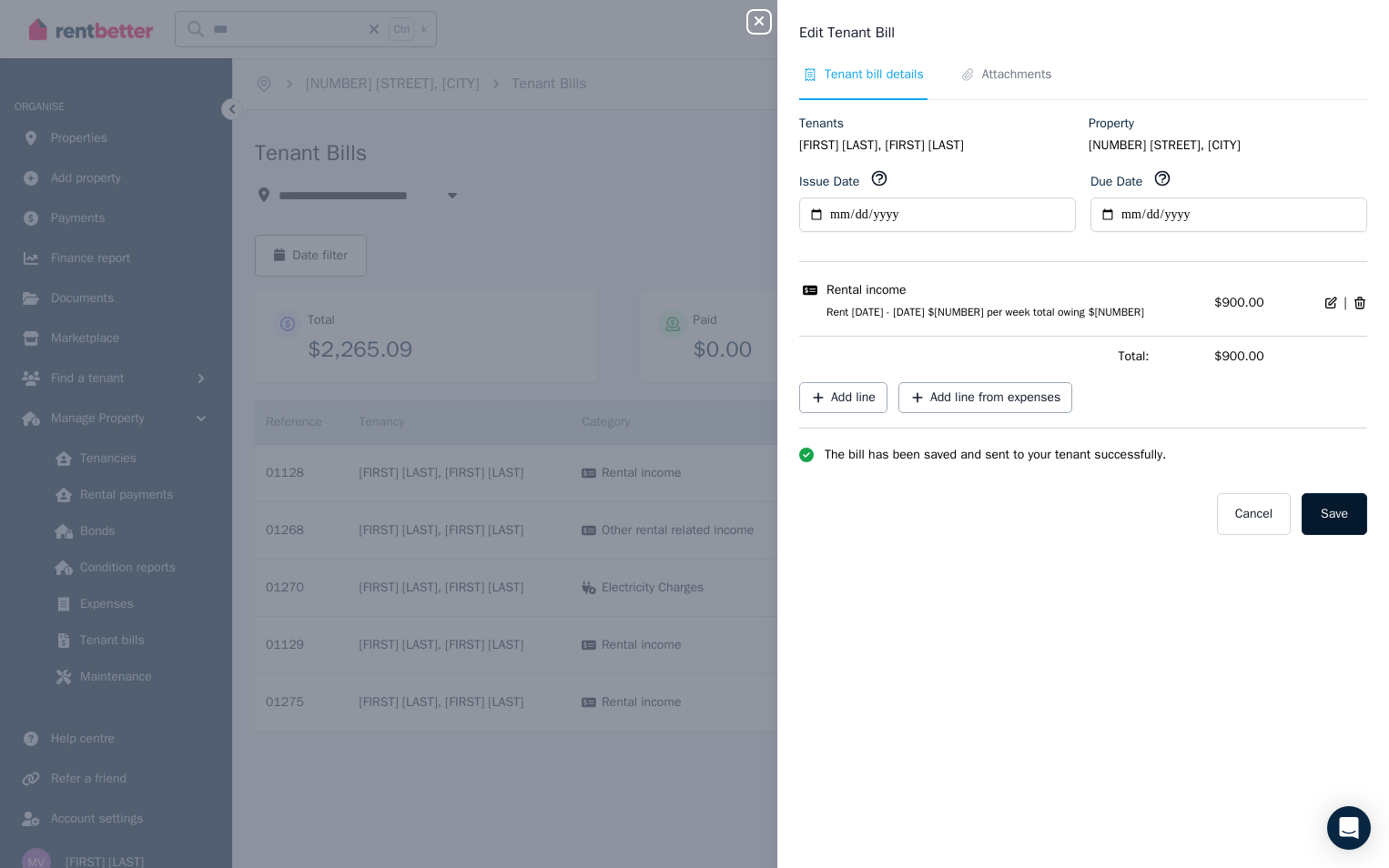 click on "Save" at bounding box center [1334, 514] 